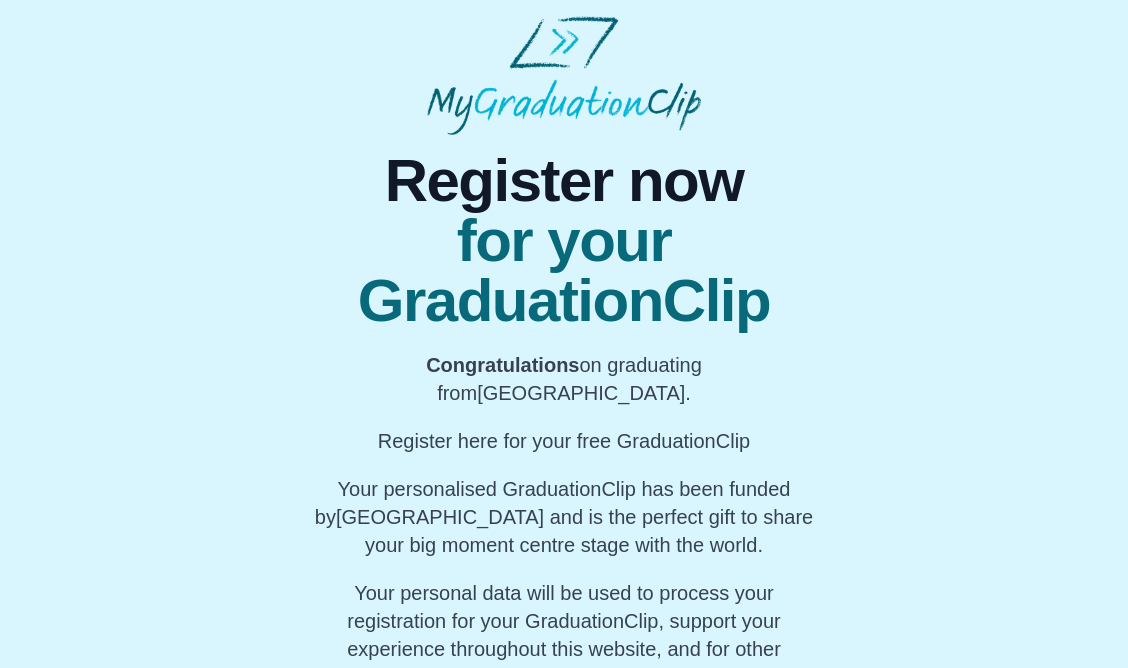 scroll, scrollTop: 0, scrollLeft: 0, axis: both 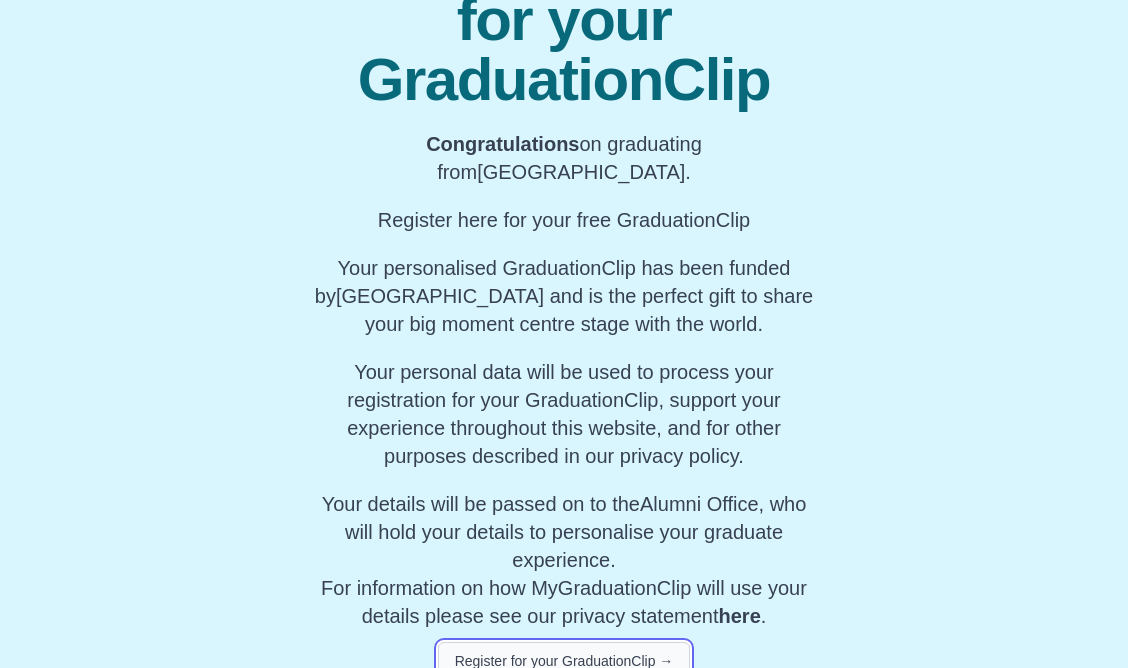 click on "Register for your GraduationClip →" at bounding box center [564, 661] 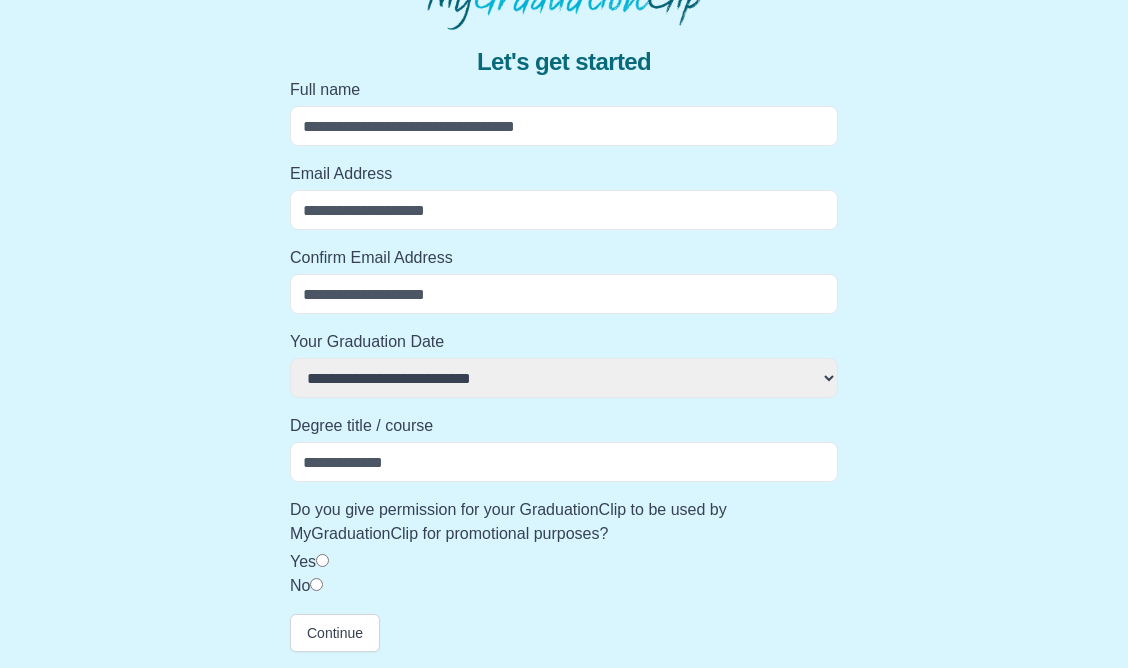 select 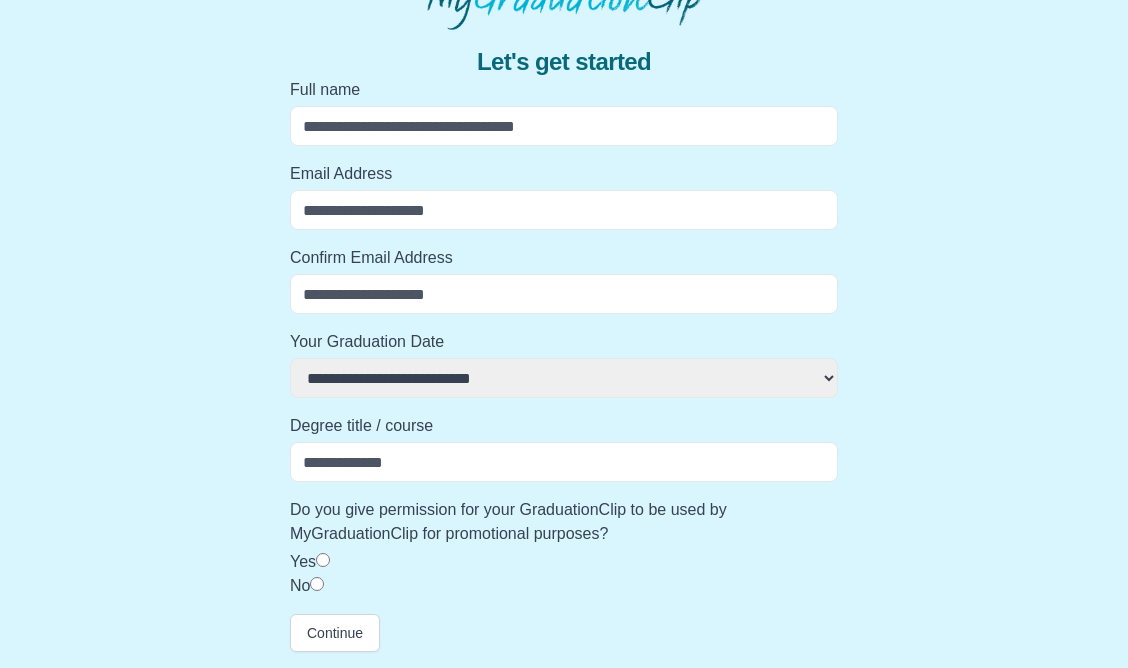 scroll, scrollTop: 105, scrollLeft: 0, axis: vertical 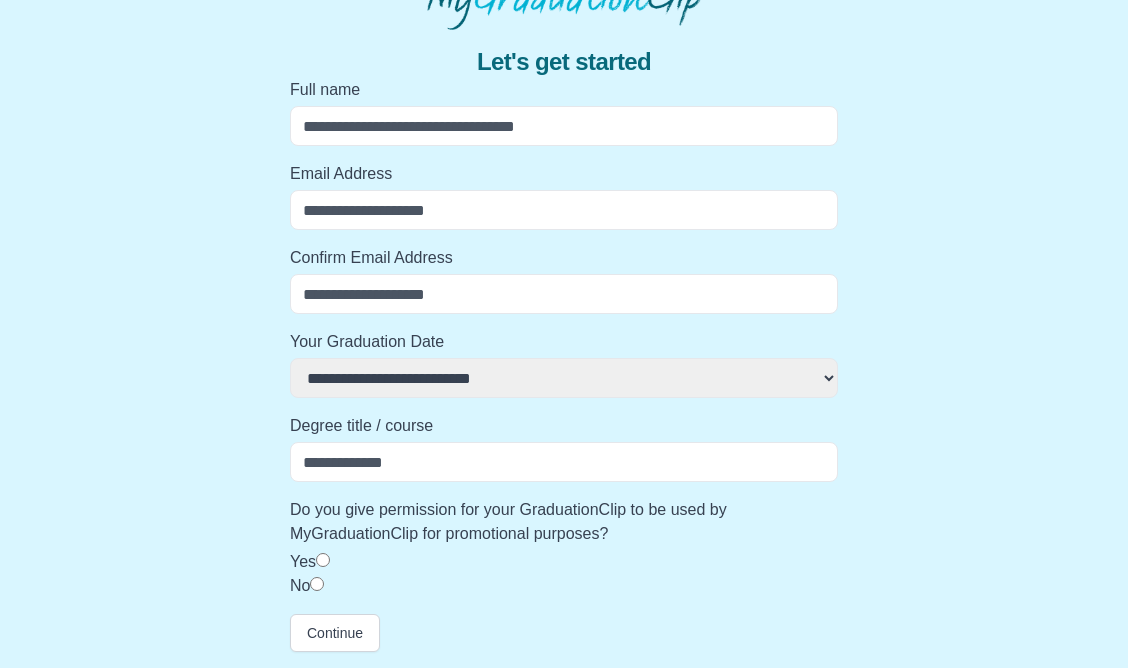 click on "Full name" at bounding box center (564, 126) 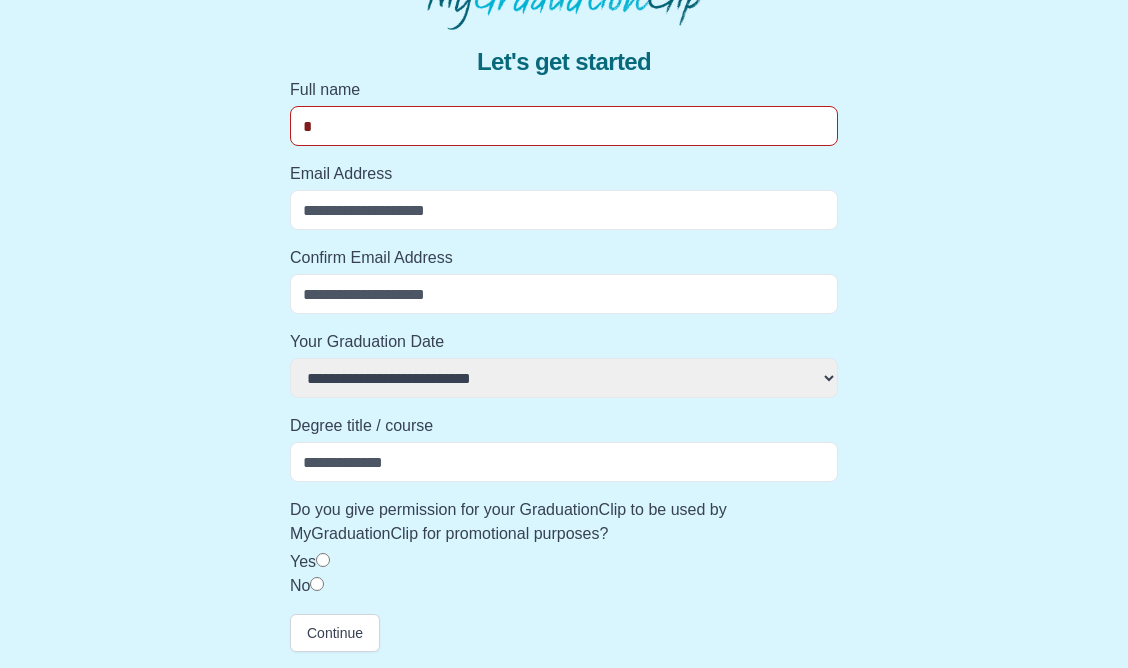 select 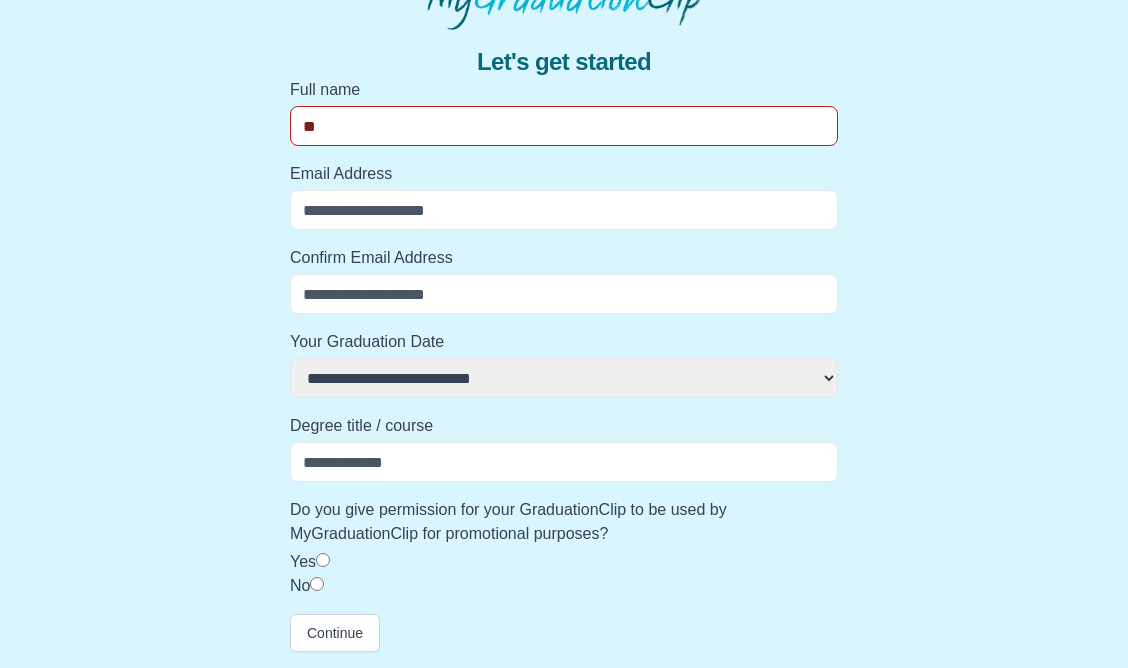 select 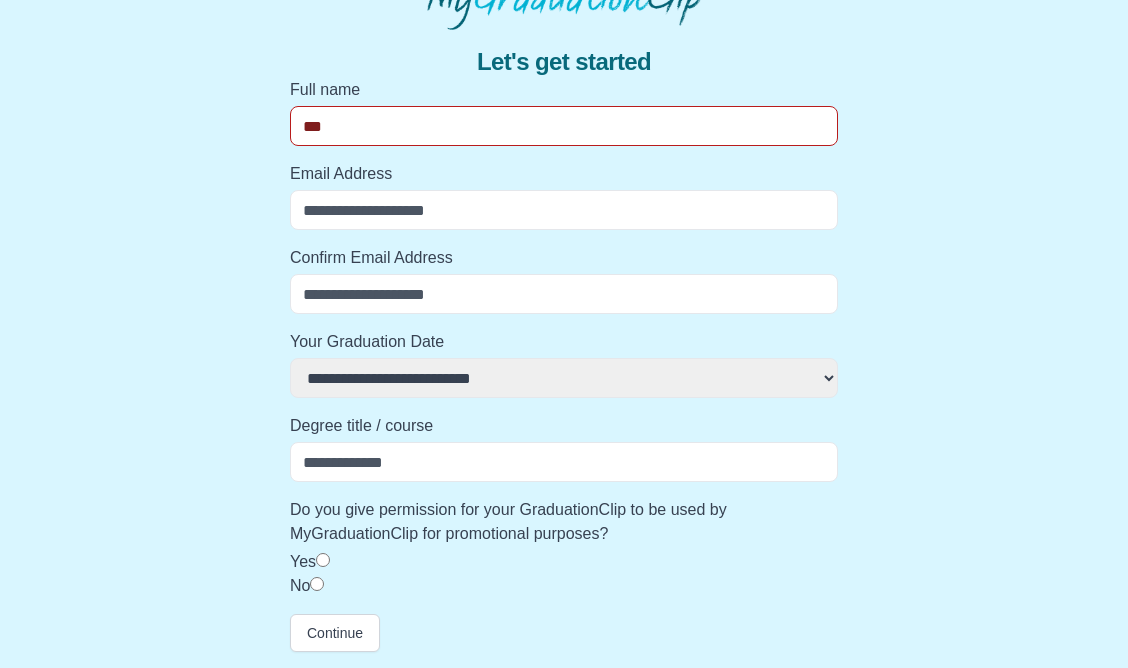 select 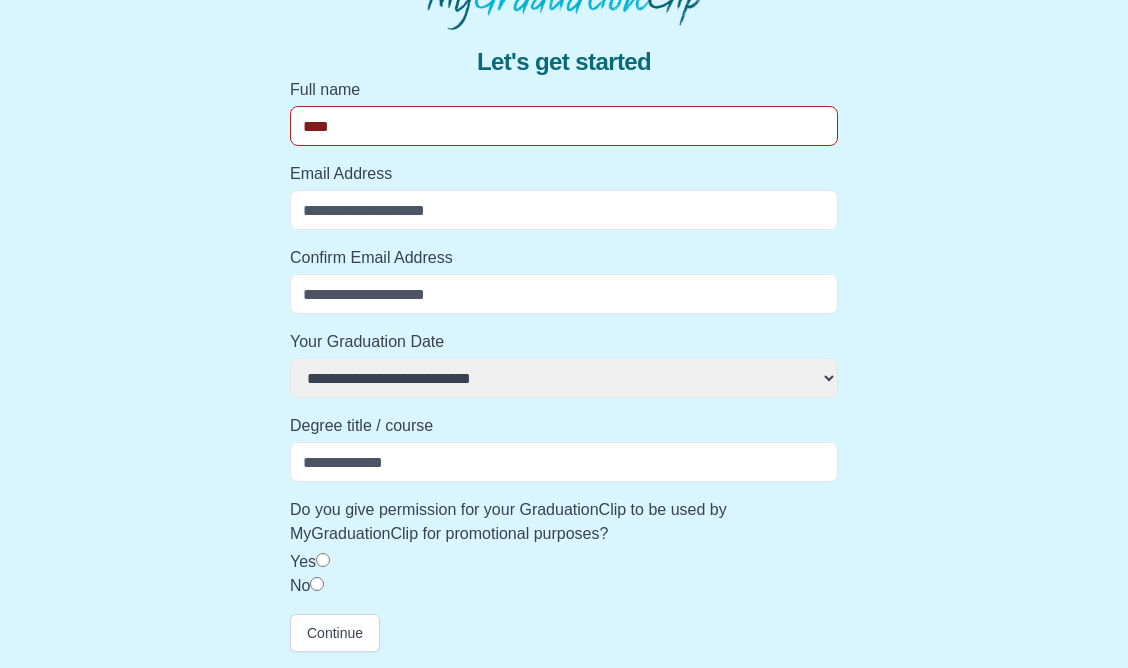select 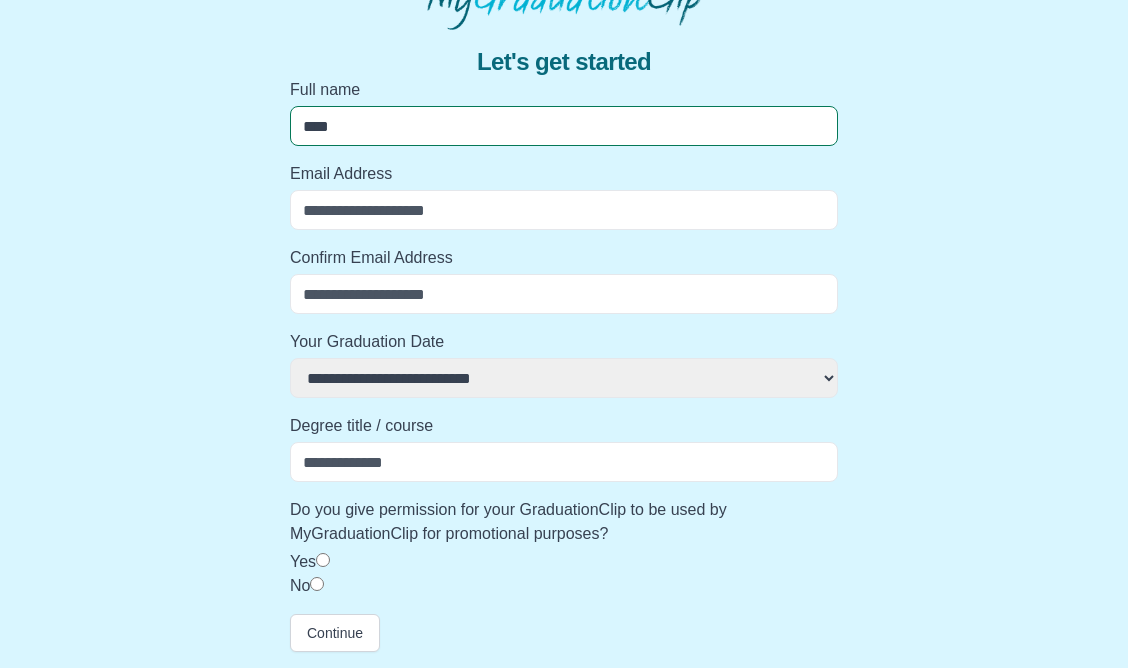 type on "*****" 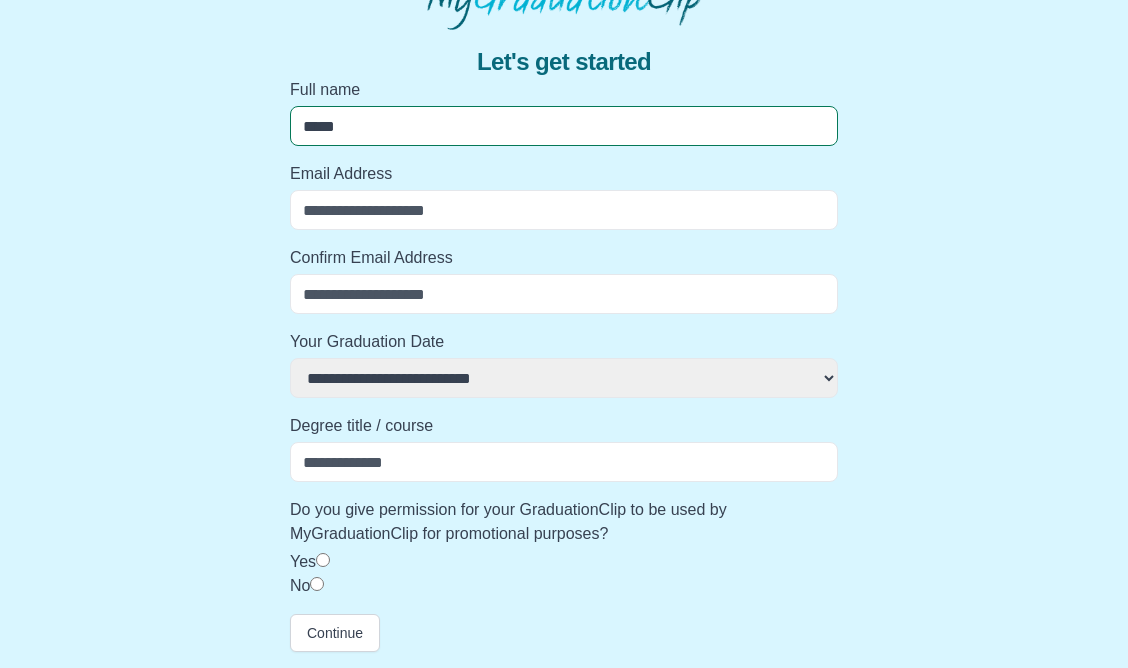select 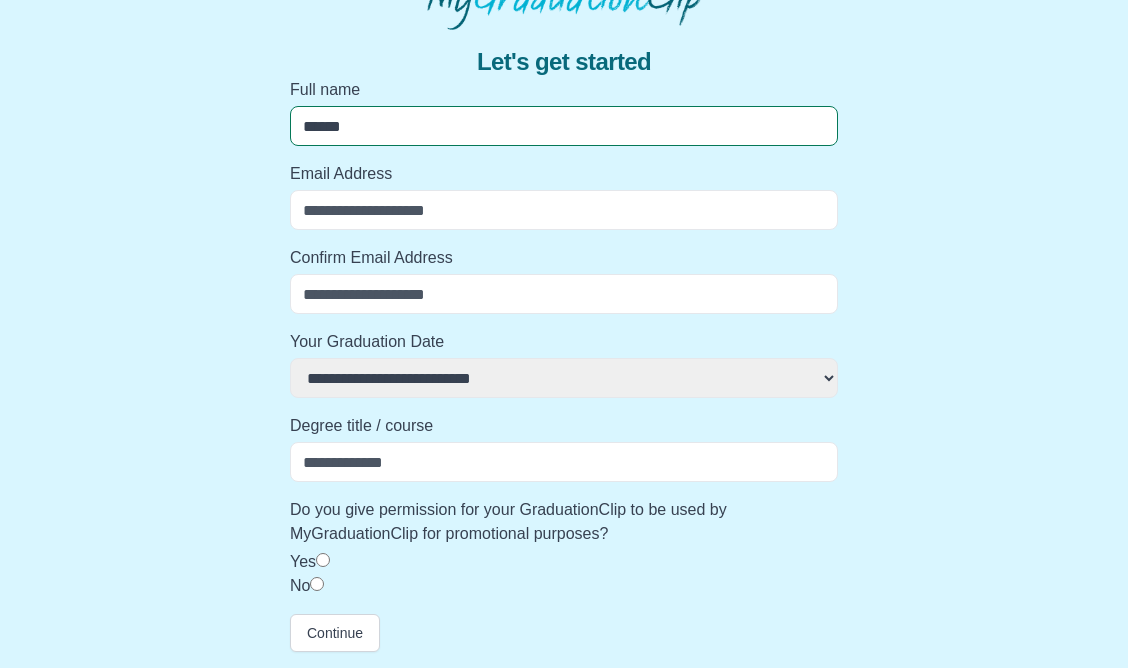 select 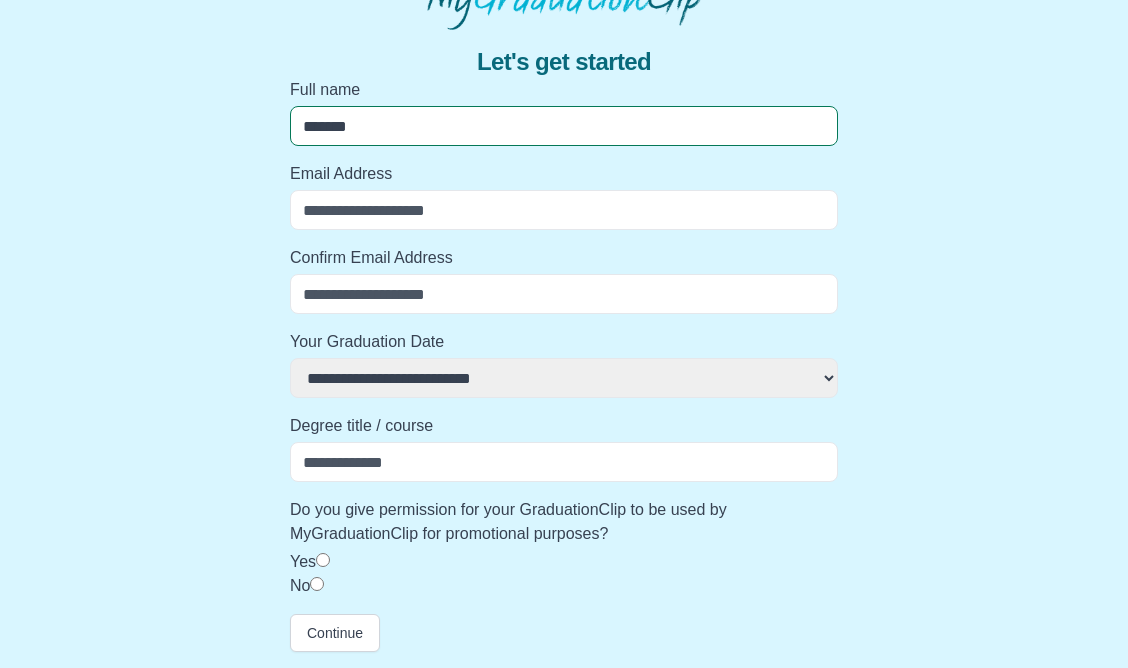 select 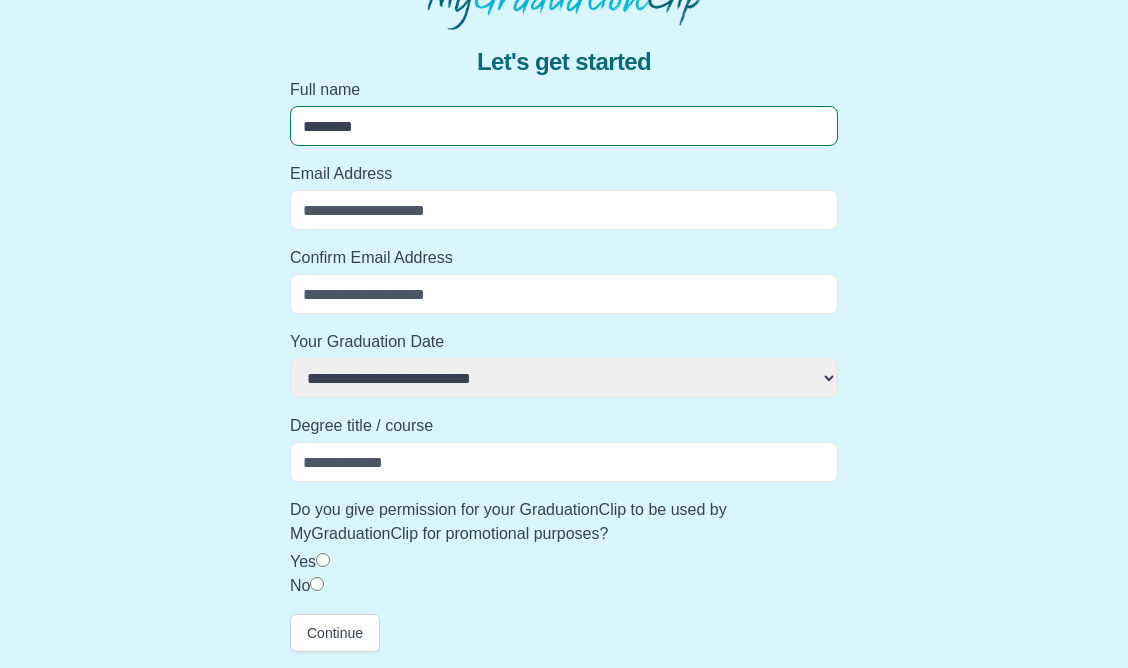select 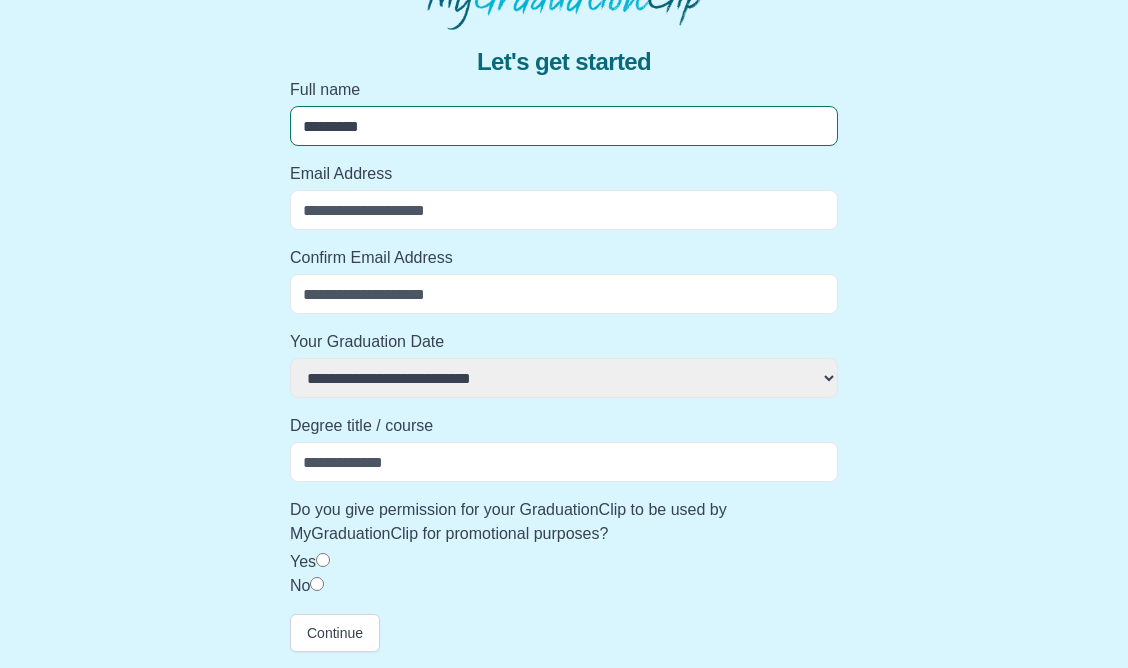 select 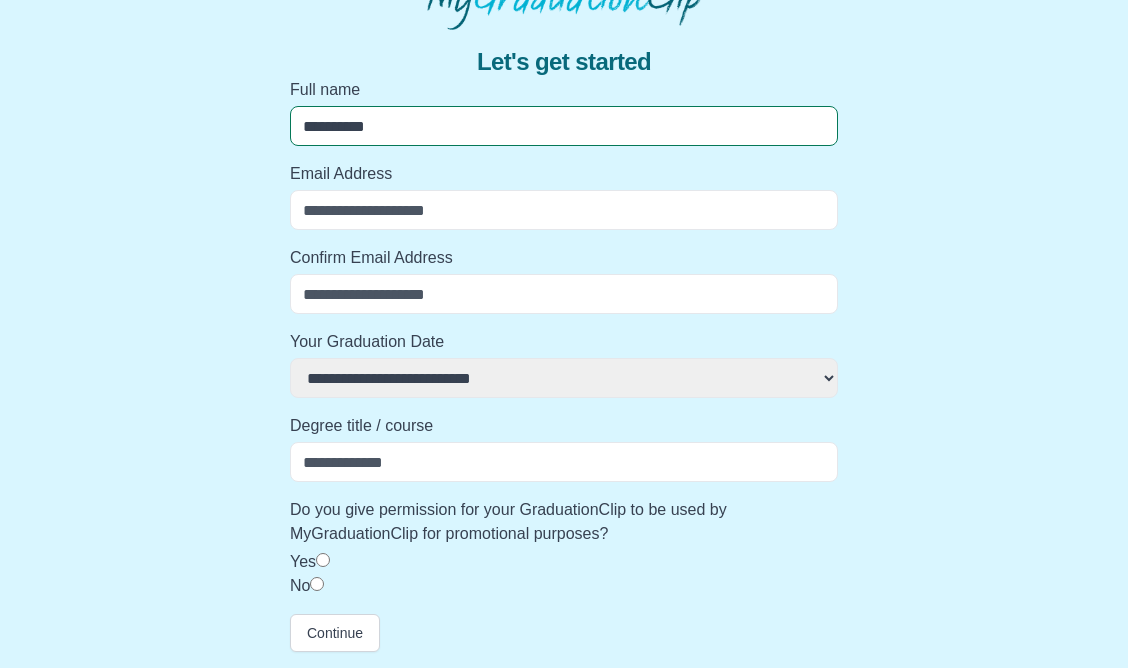 select 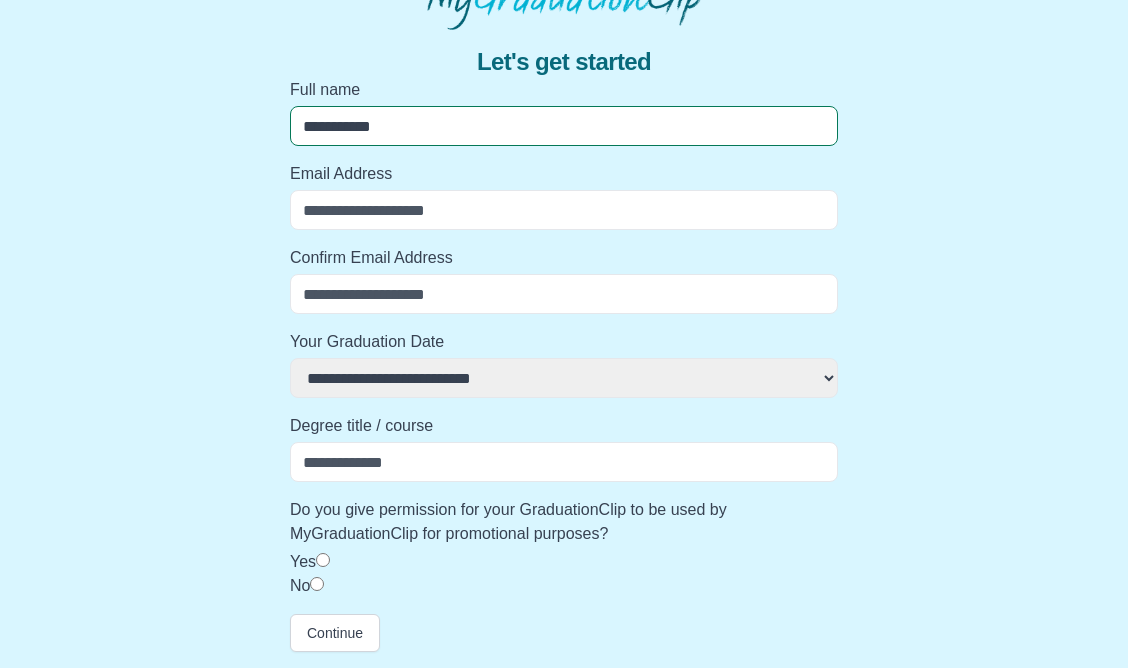 select 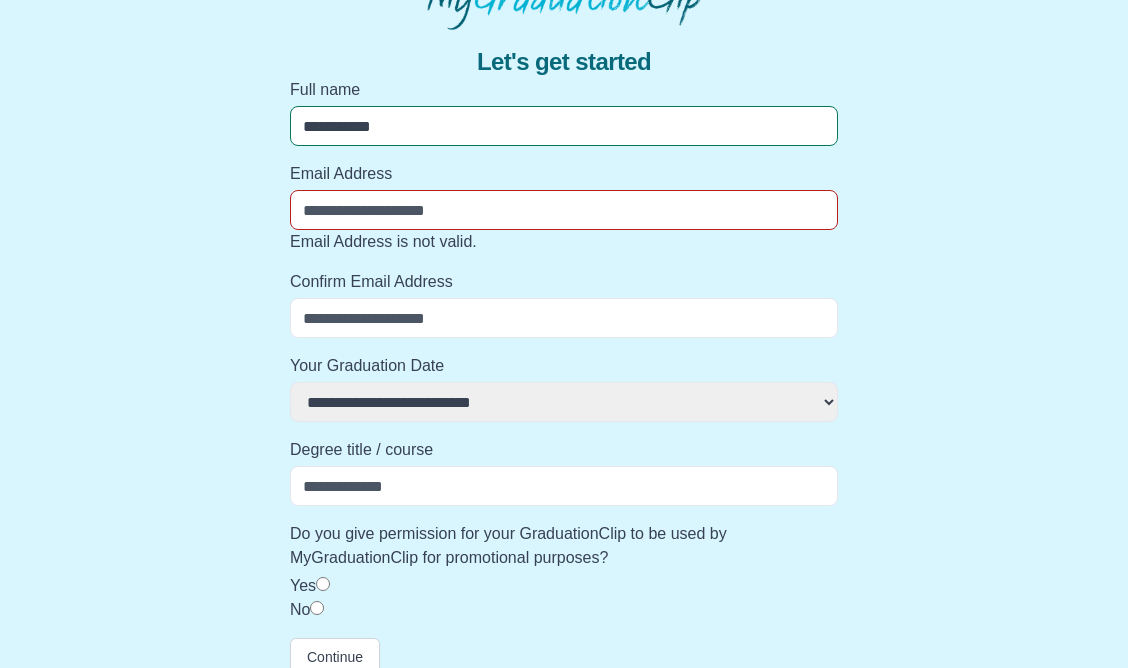 type on "*" 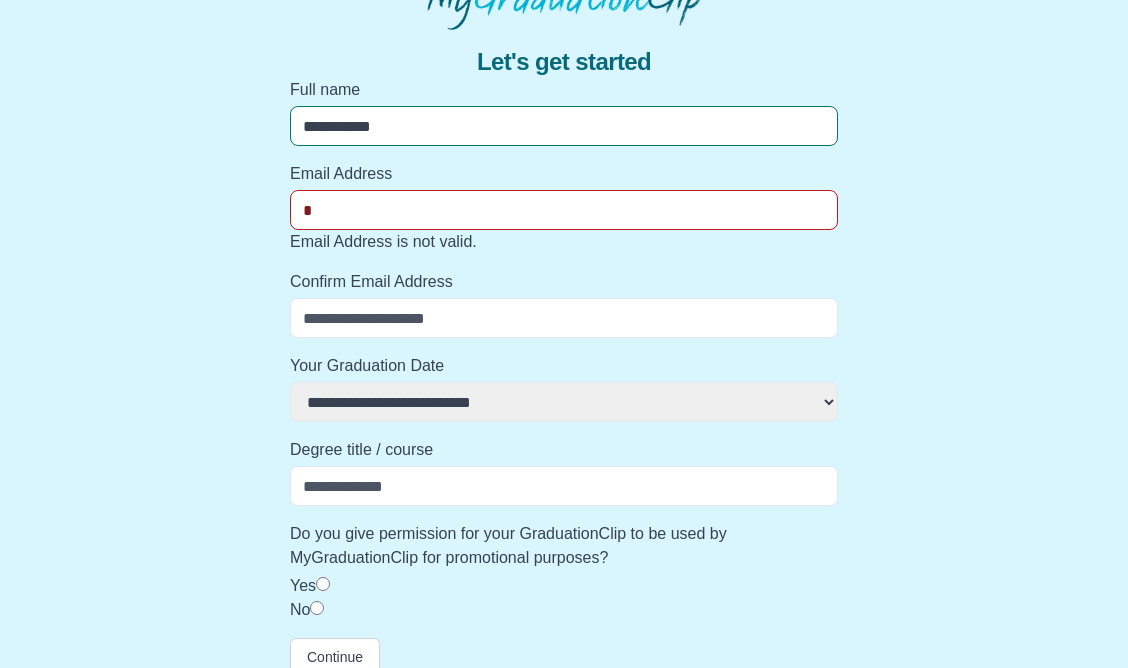 select 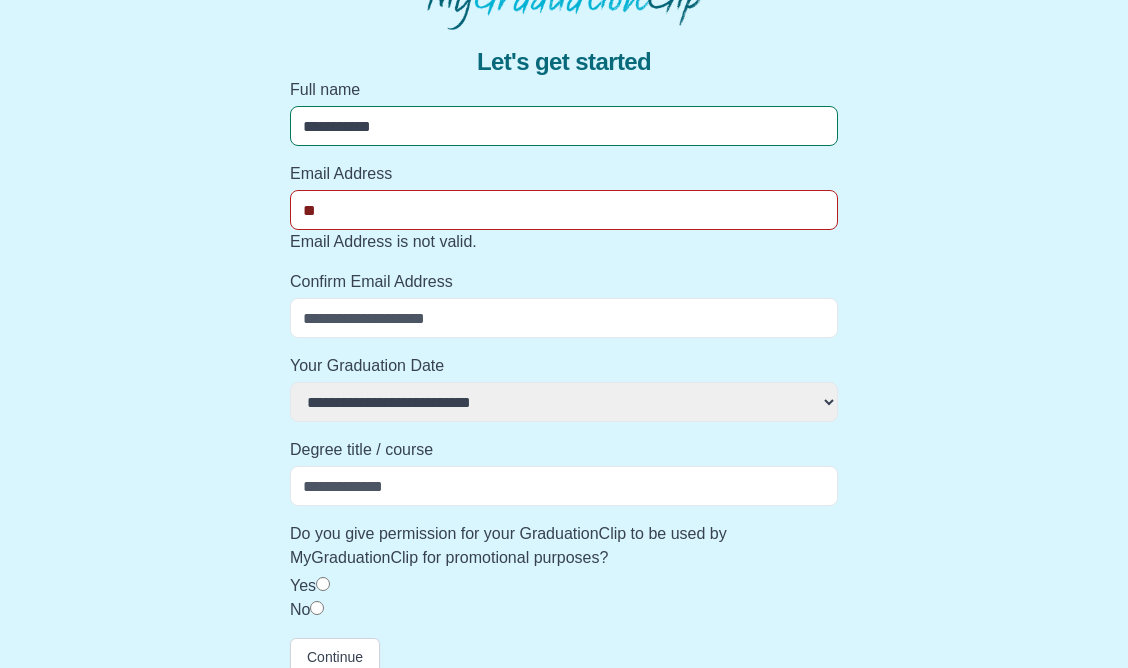 select 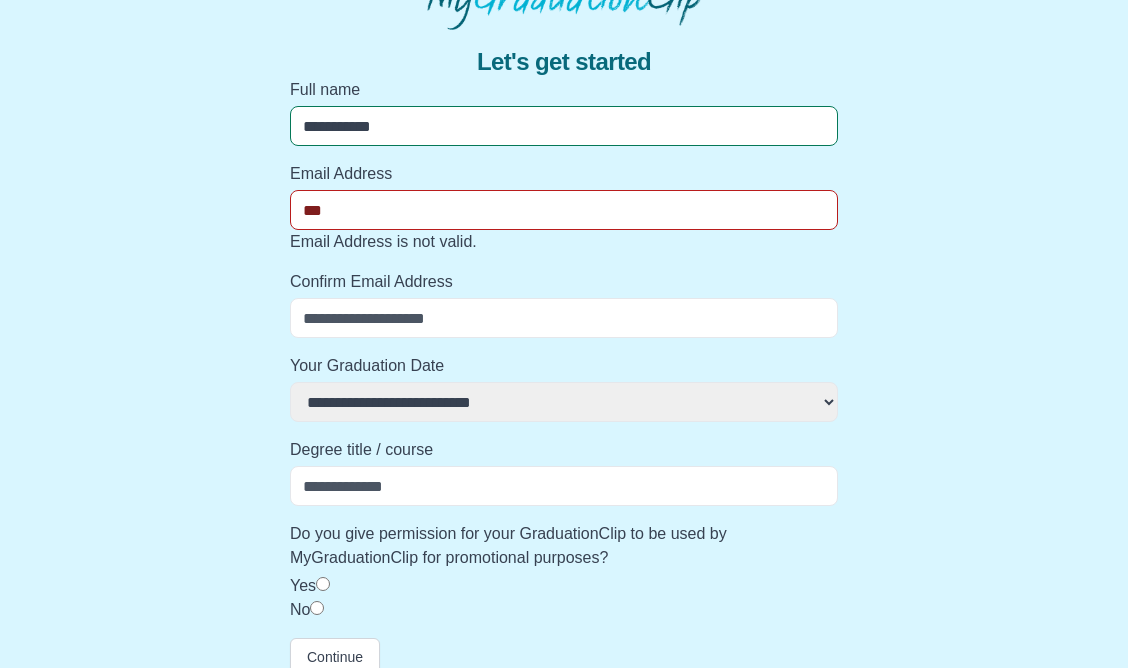 select 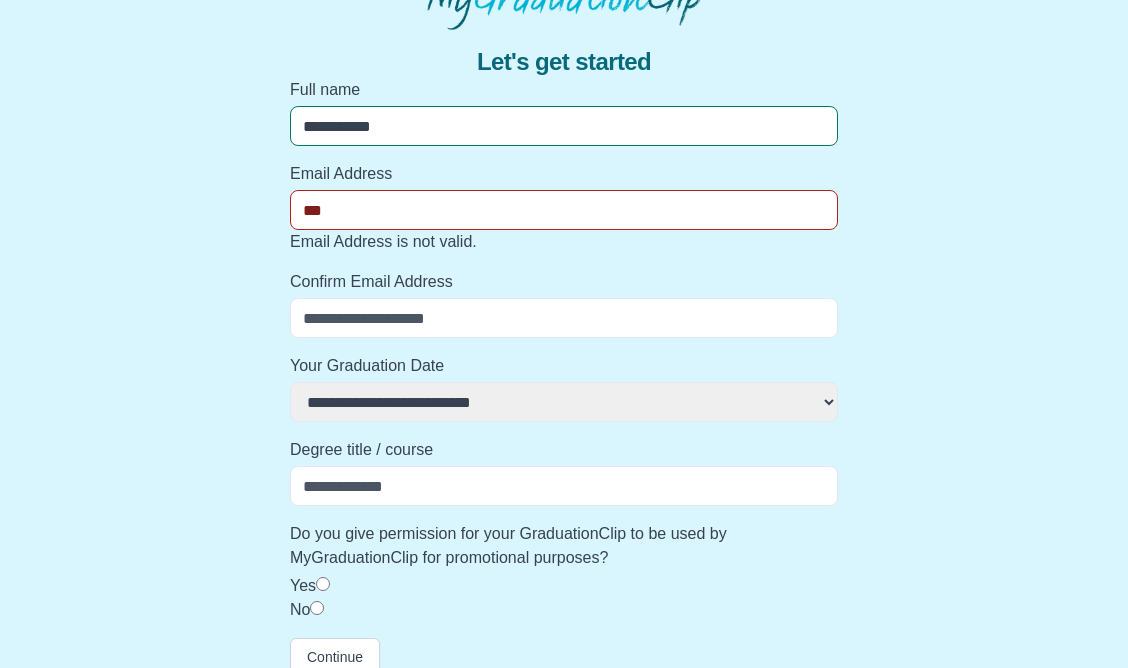 type on "**********" 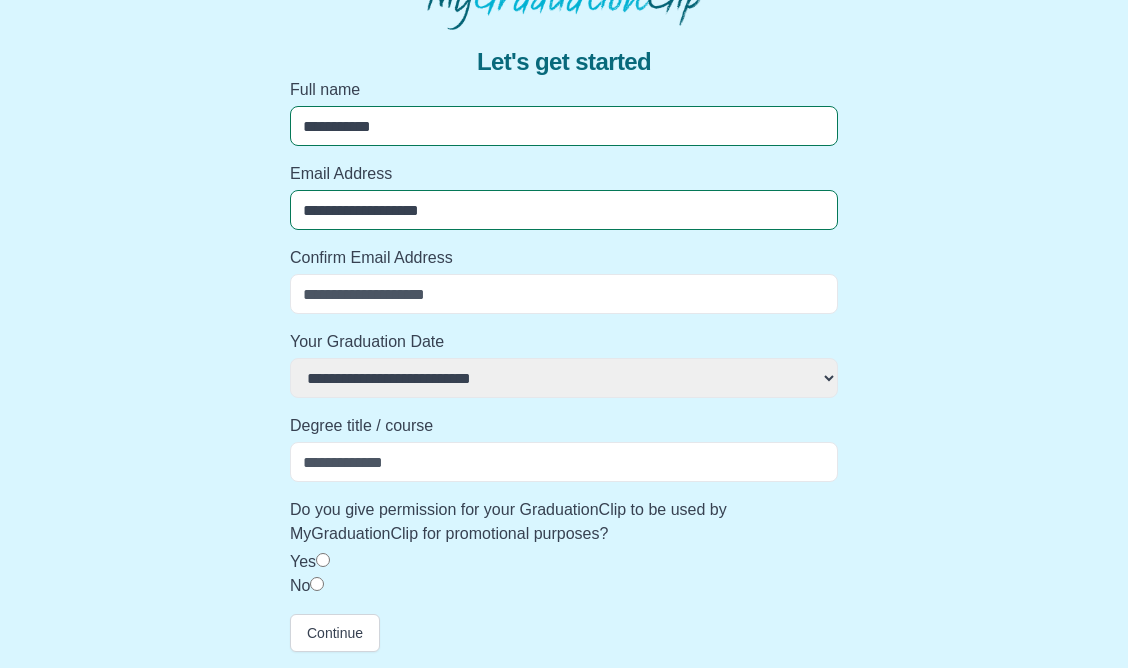 select 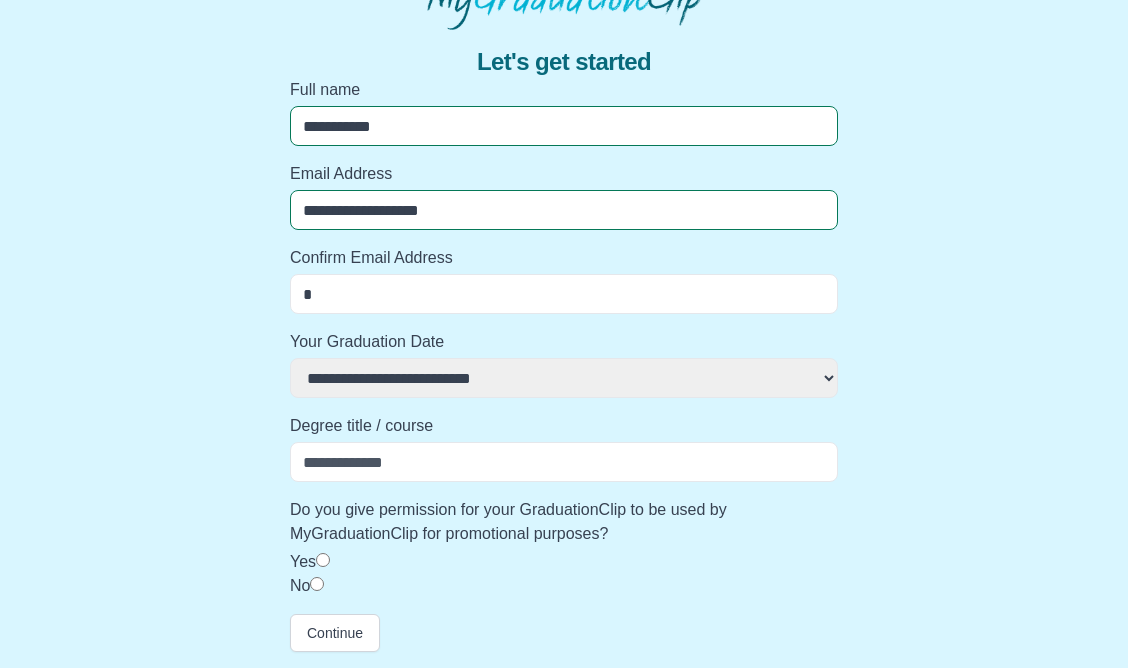 select 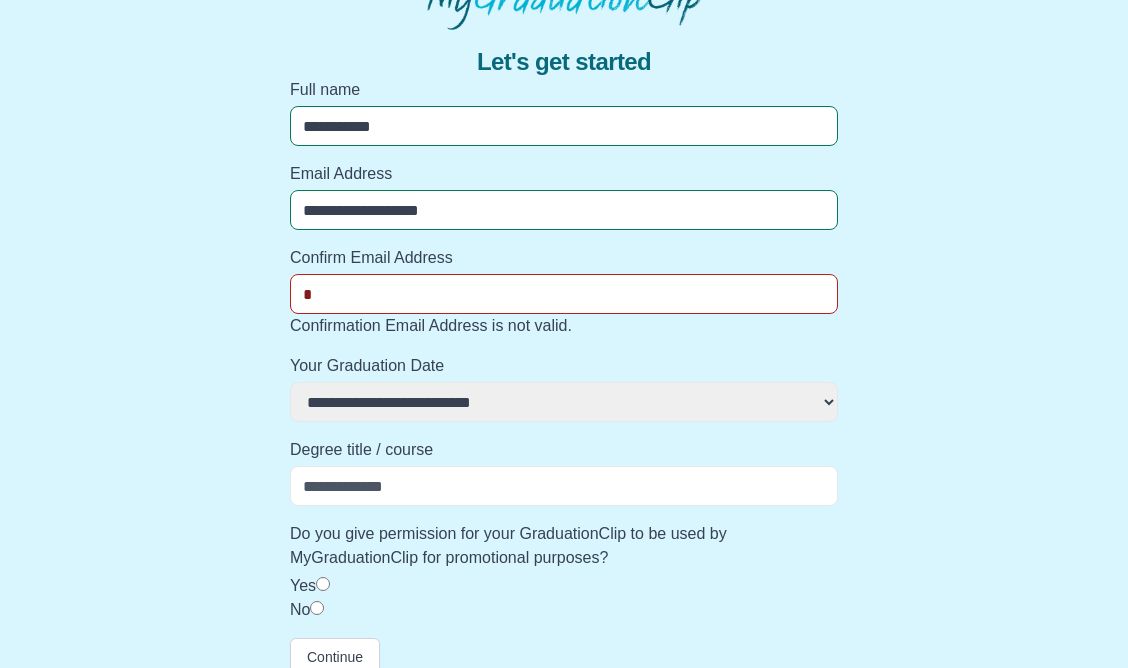 type on "**" 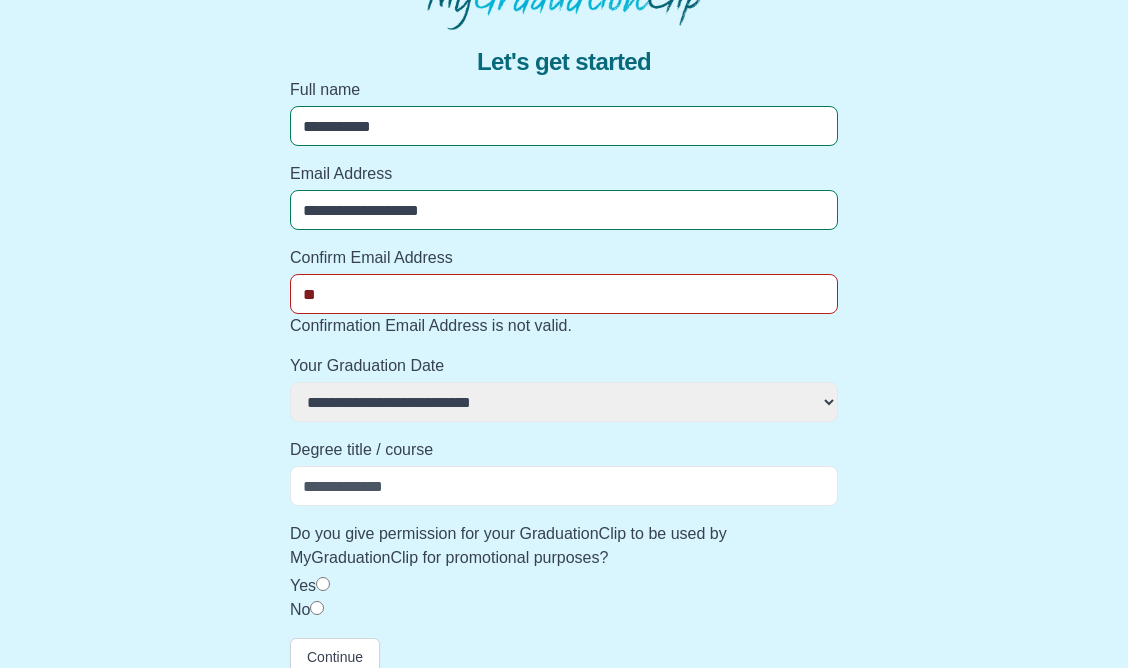select 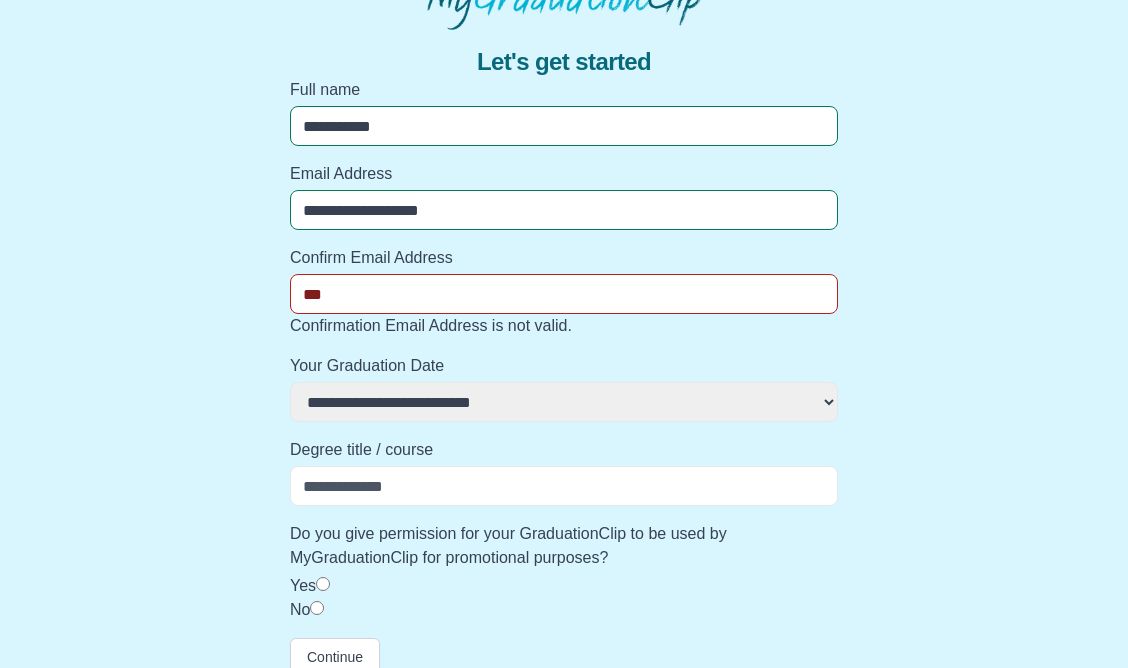 select 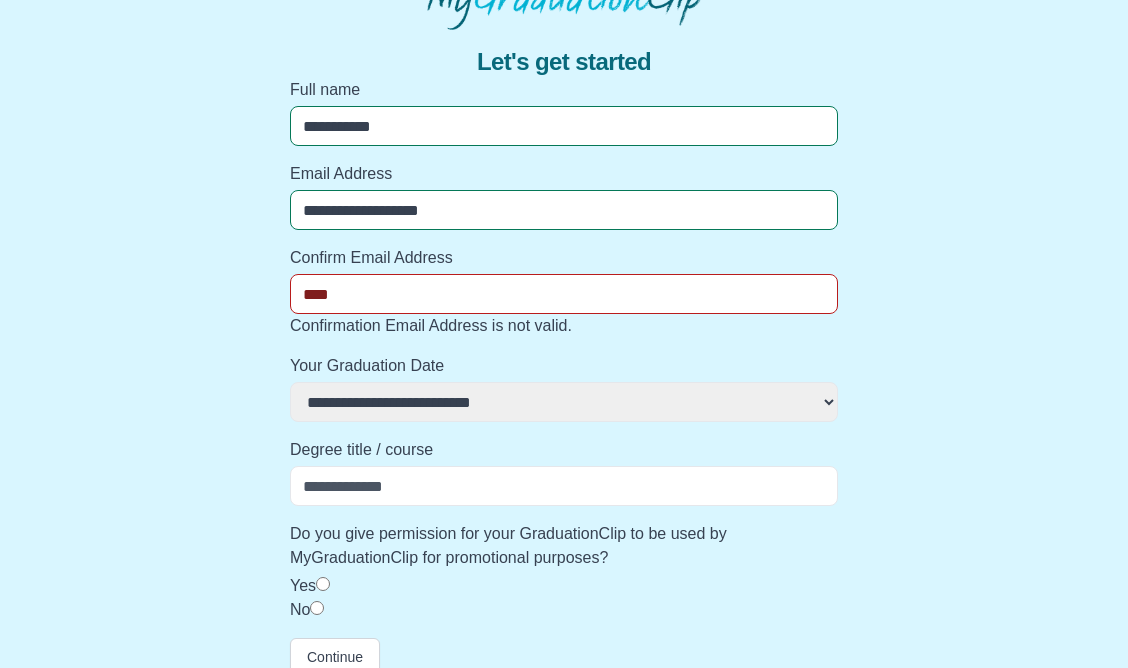 select 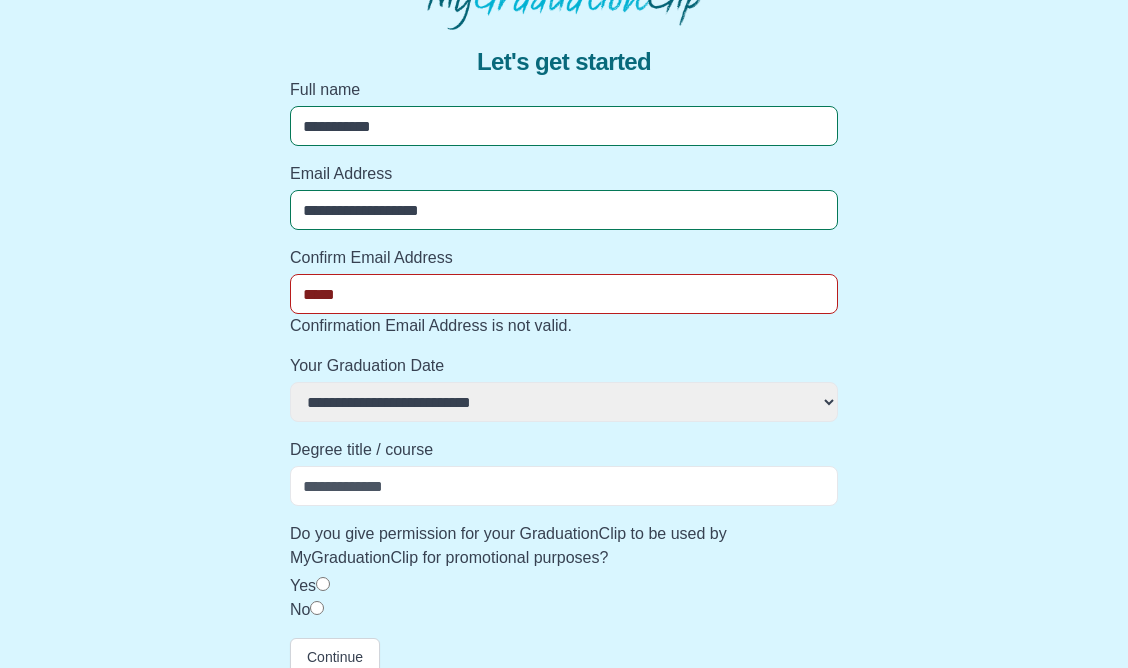 select 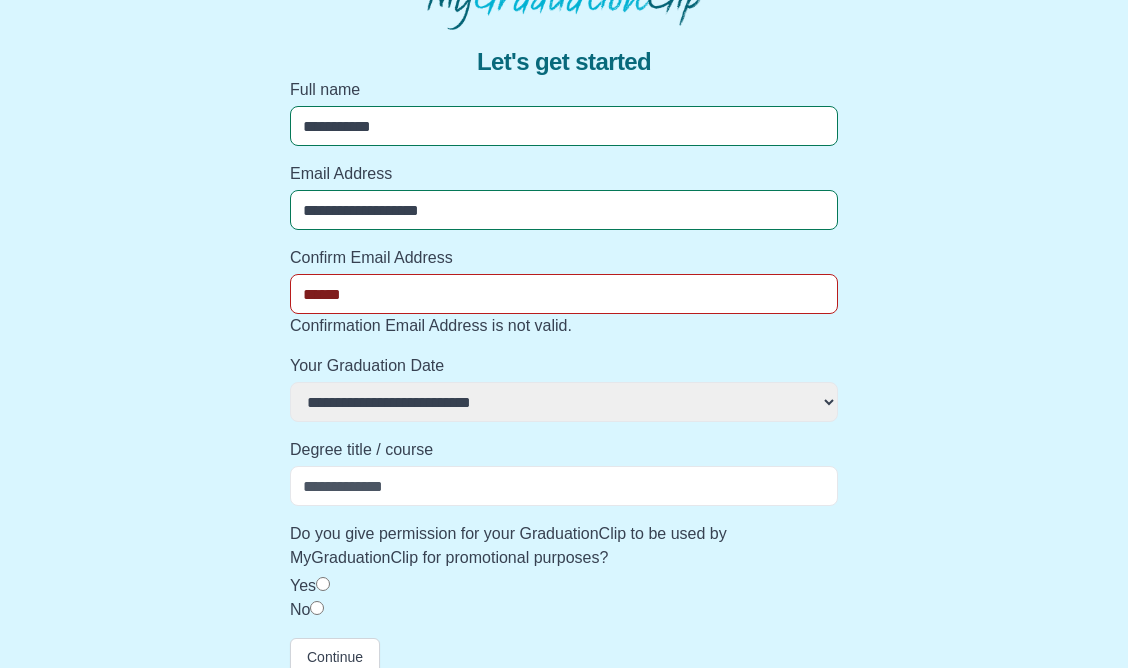 select 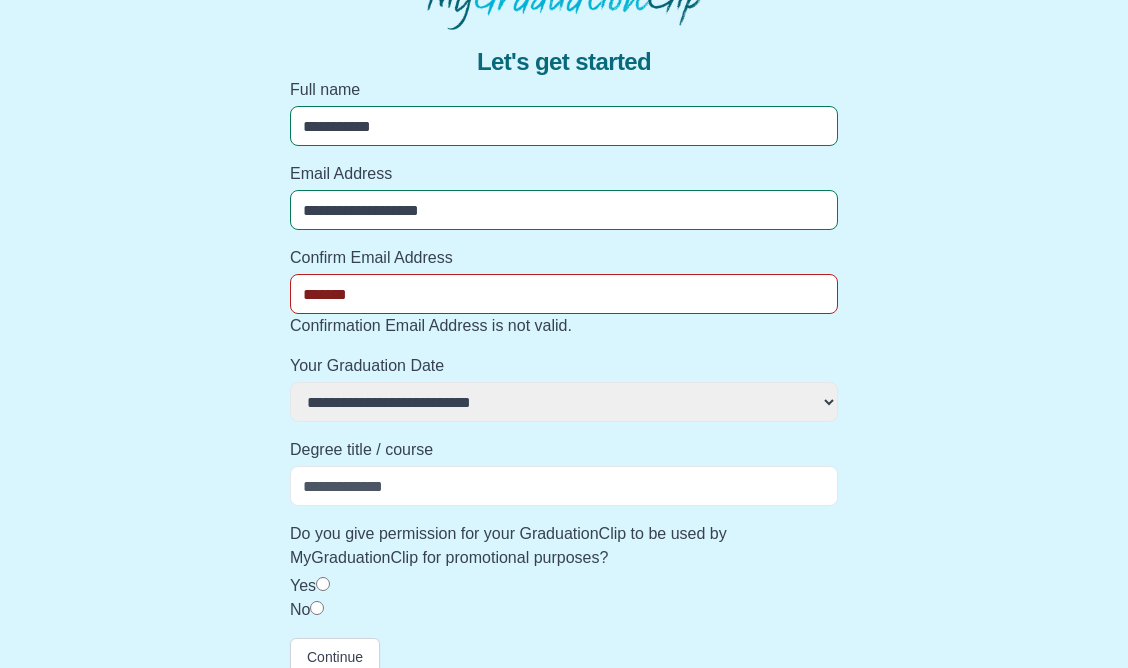 select 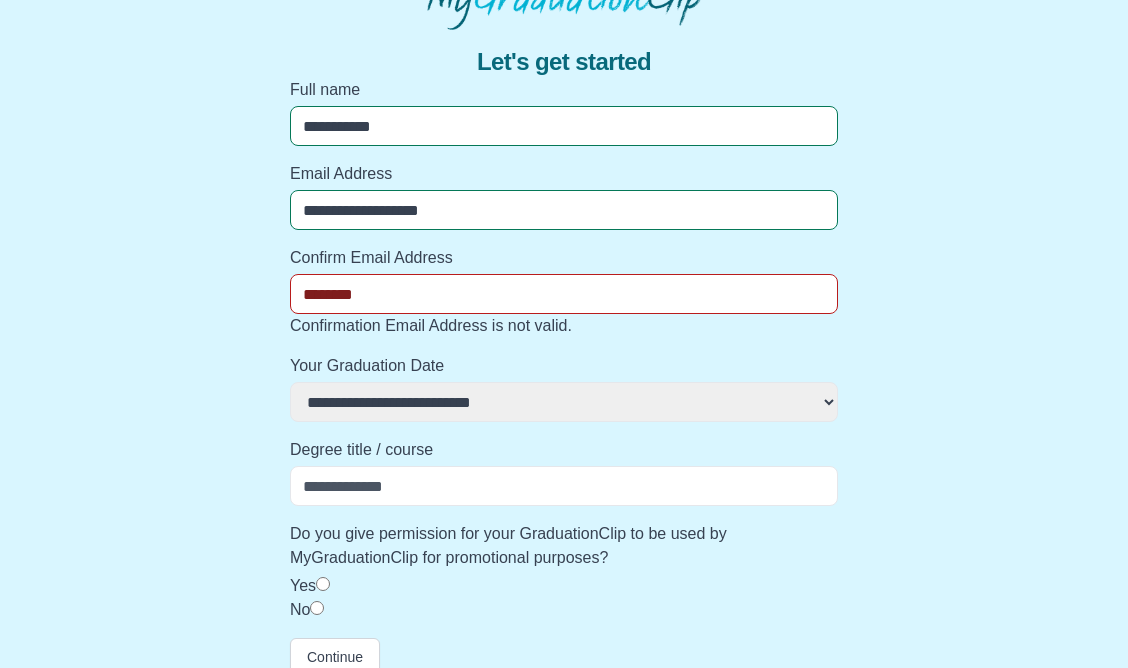 select 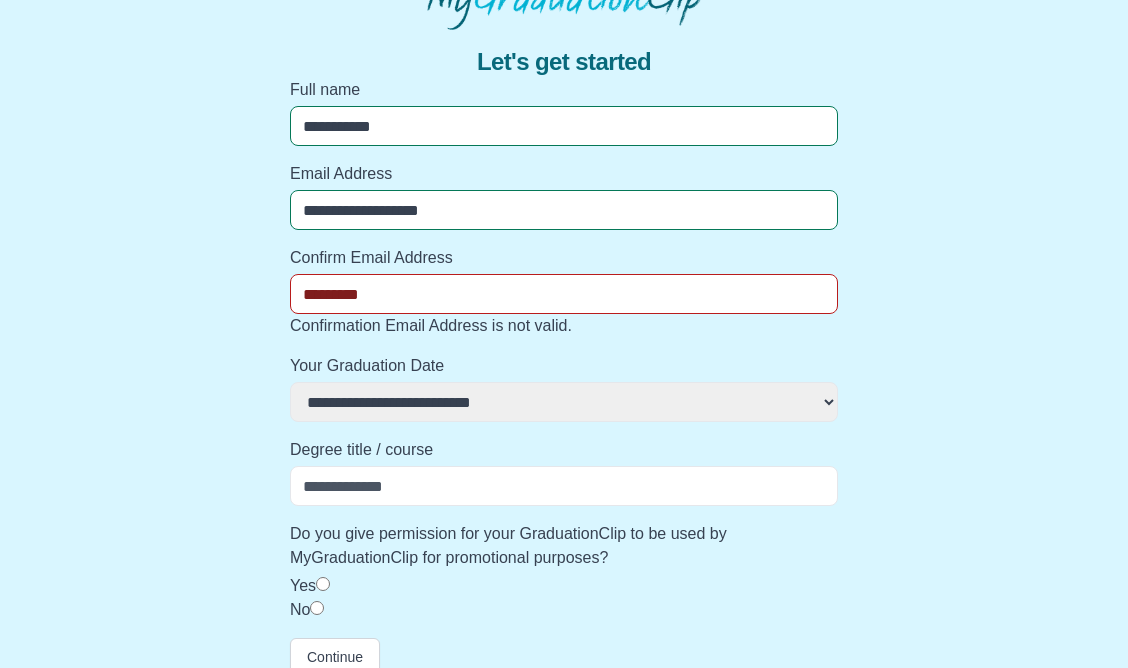 select 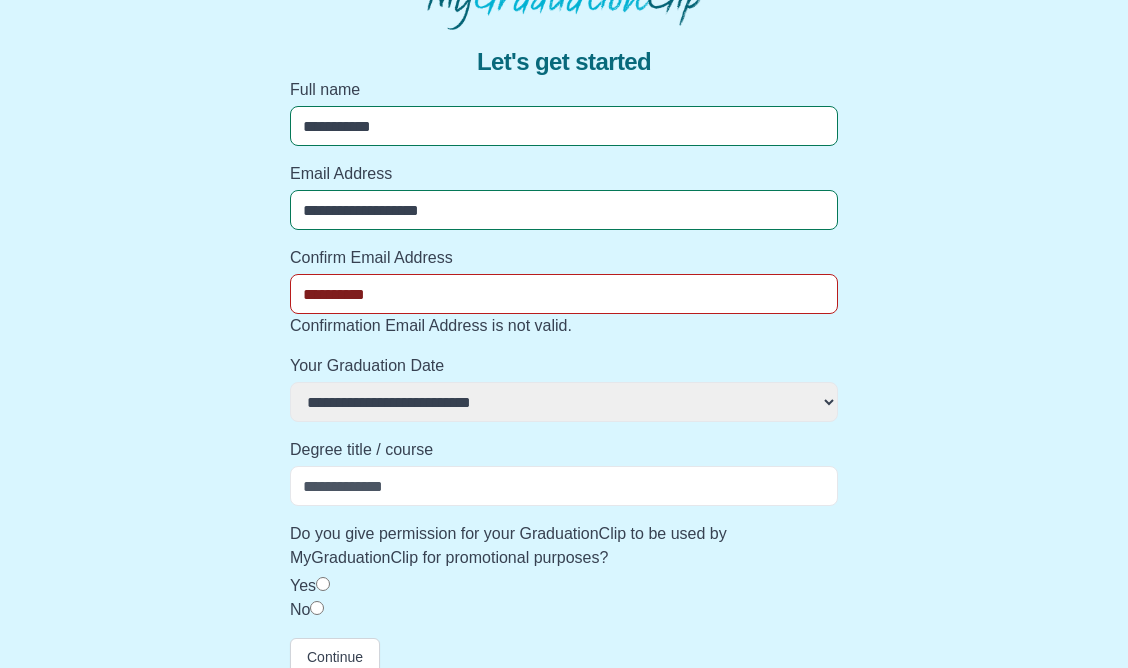 select 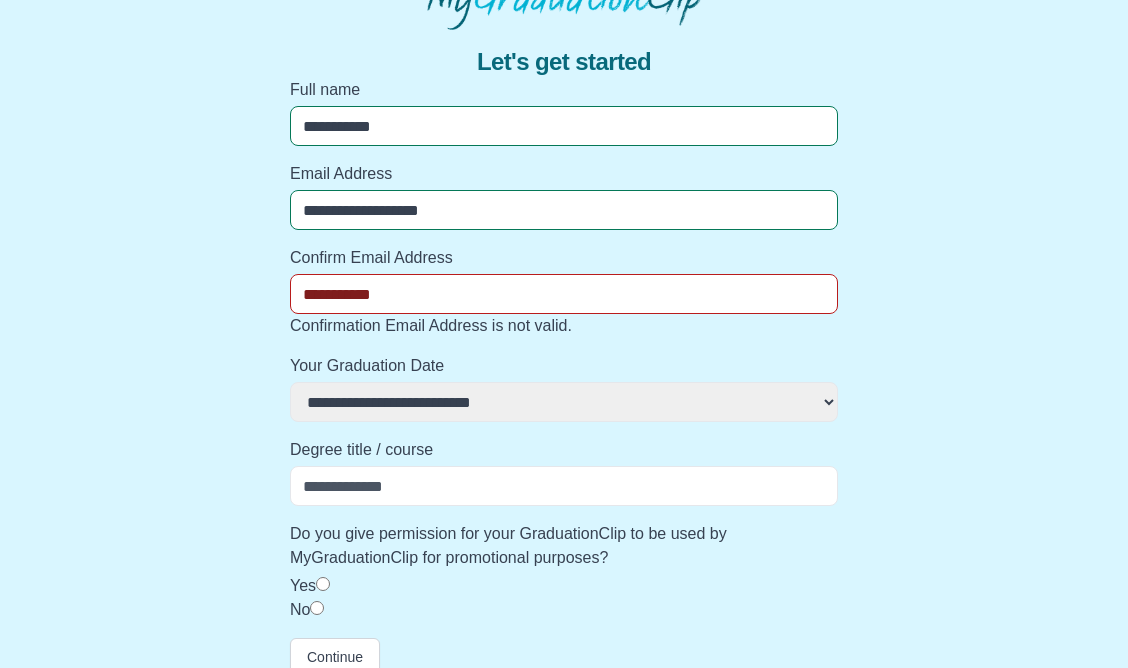 select 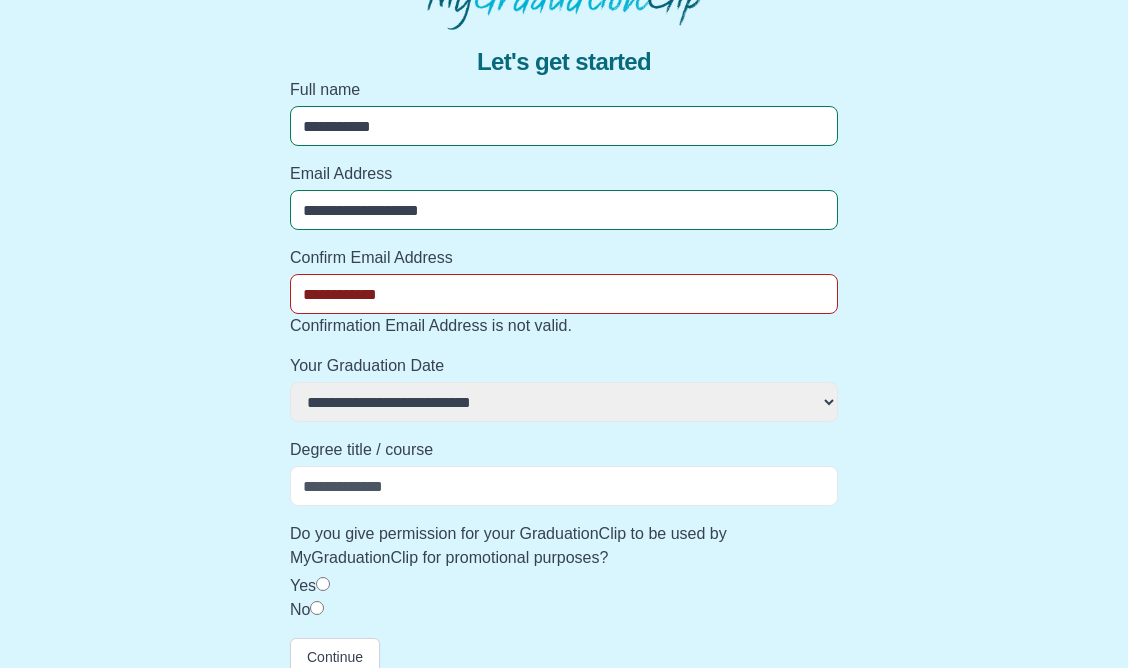select 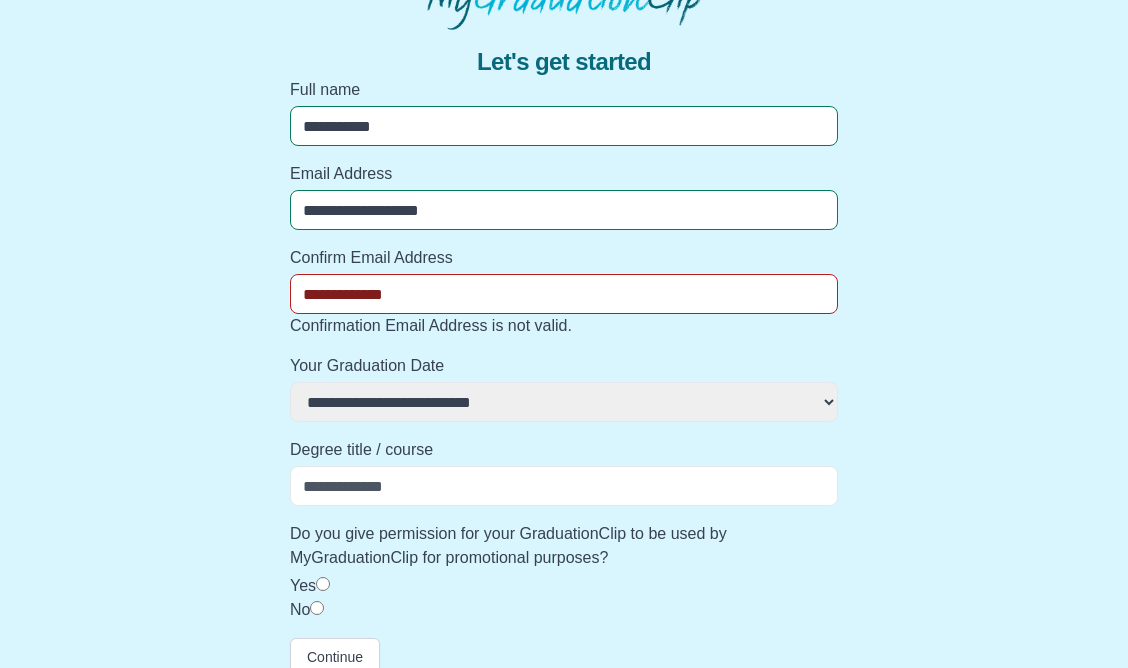 select 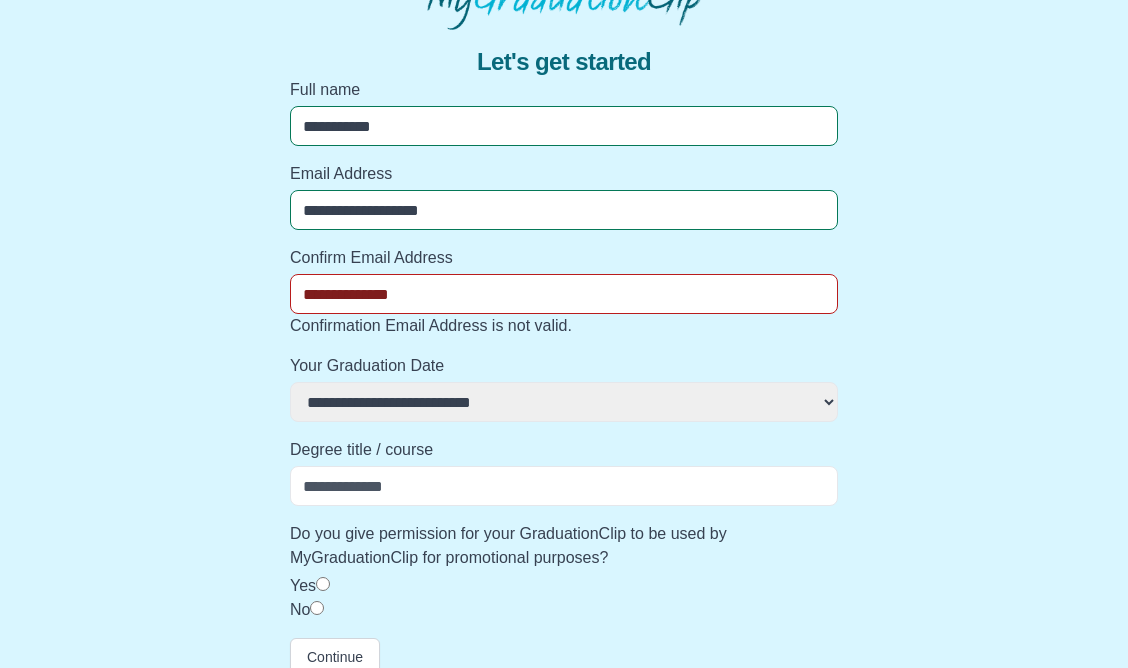 select 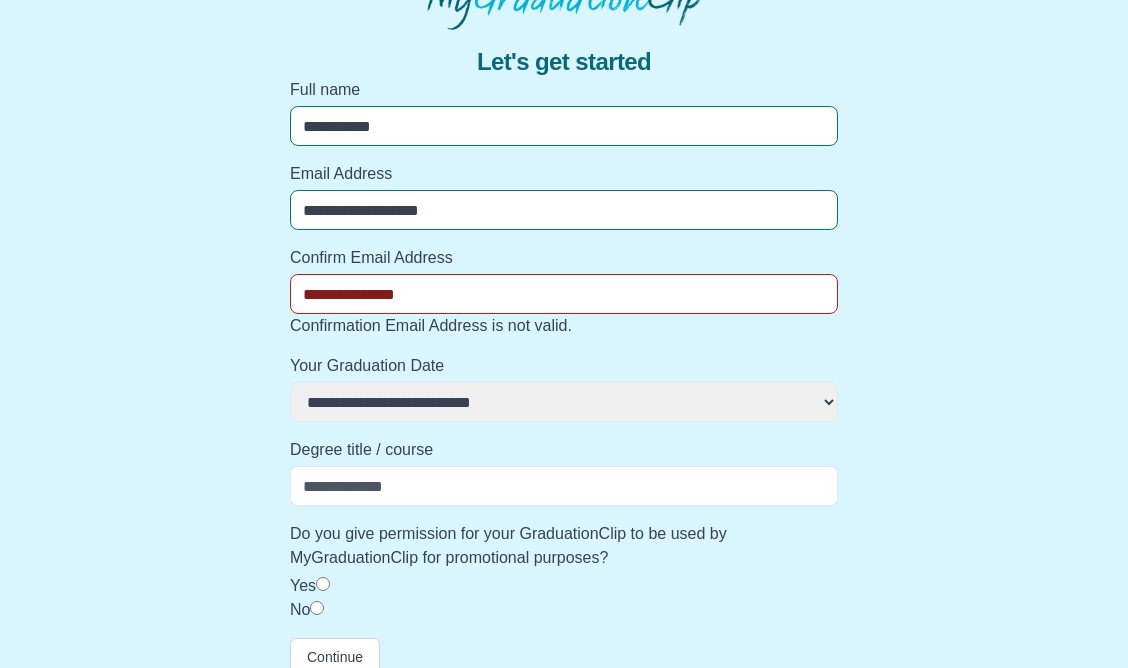 select 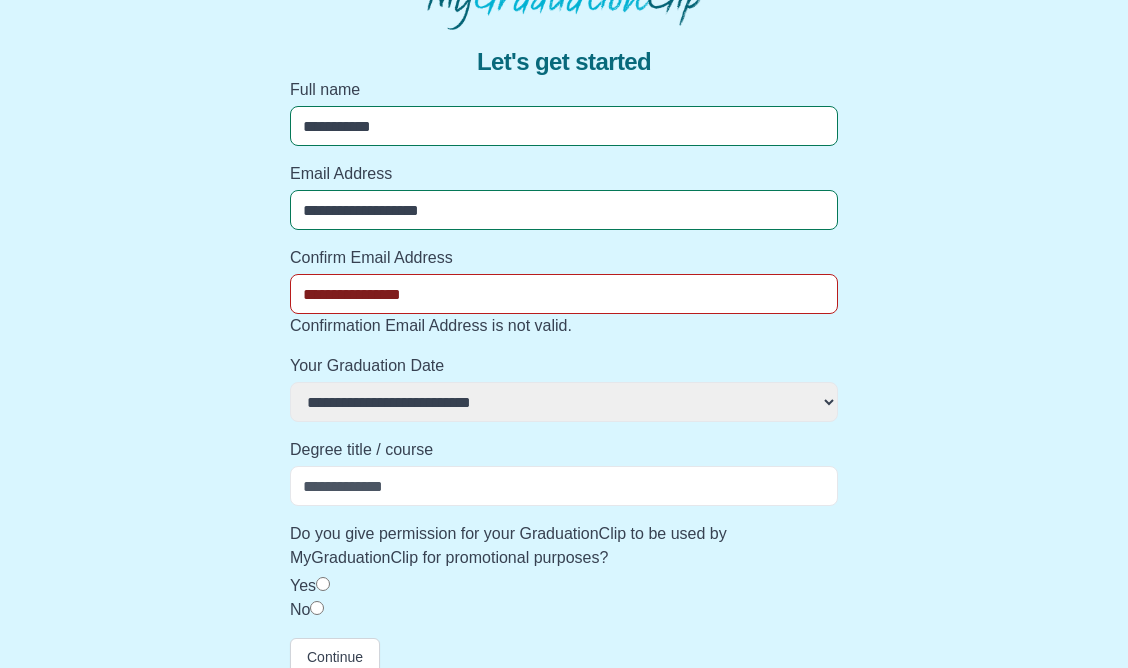 select 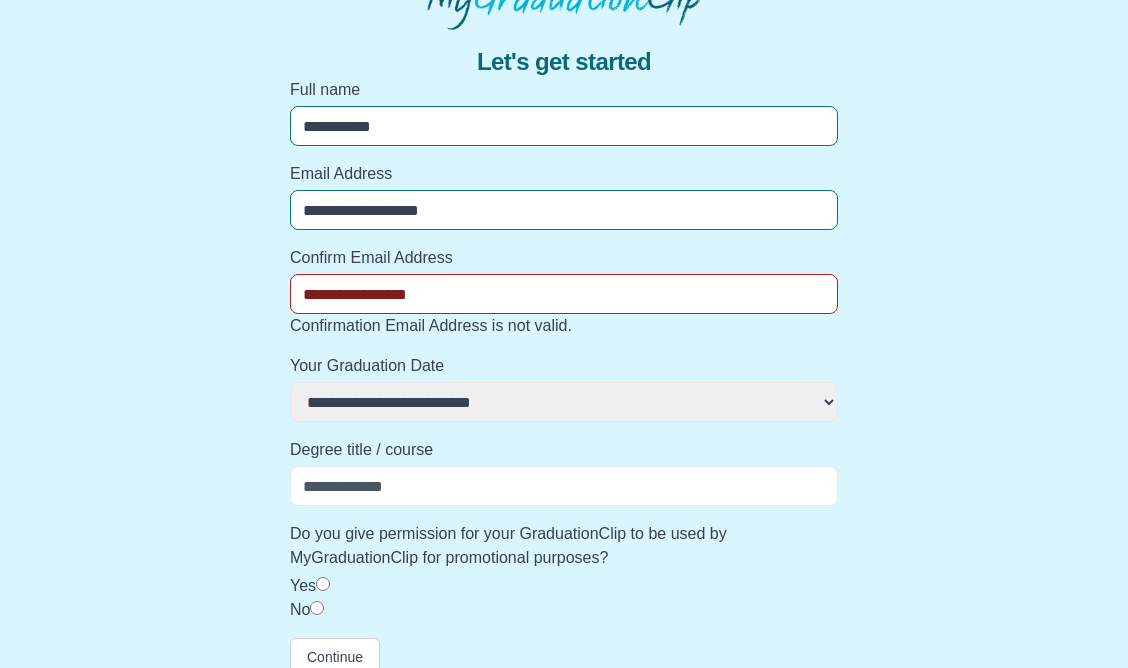 select 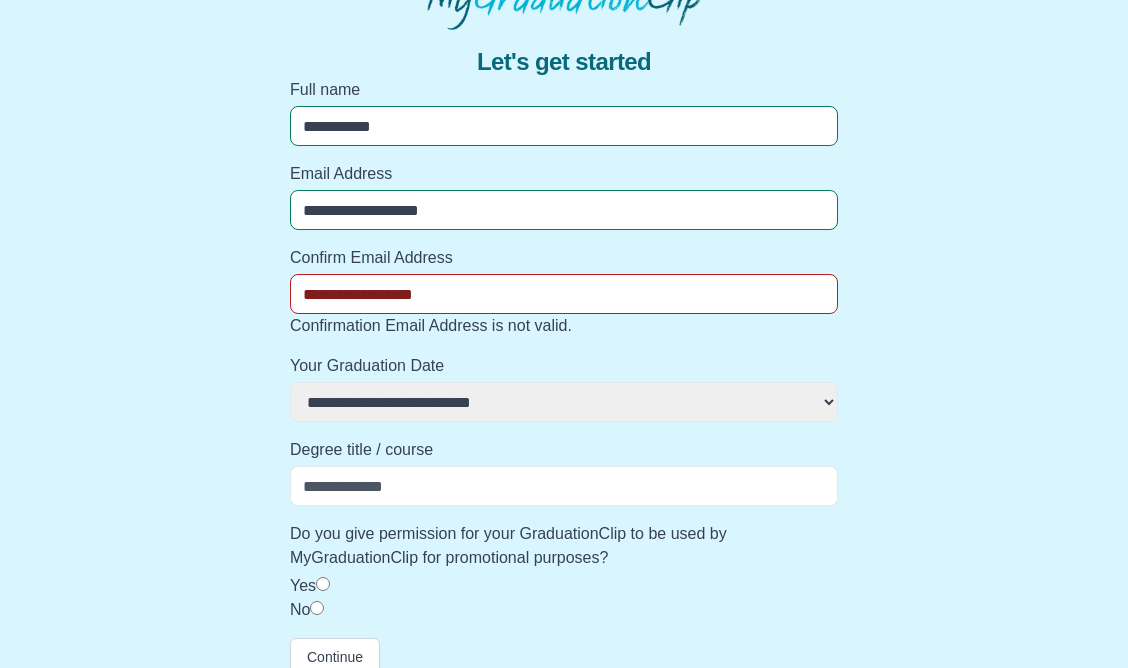 select 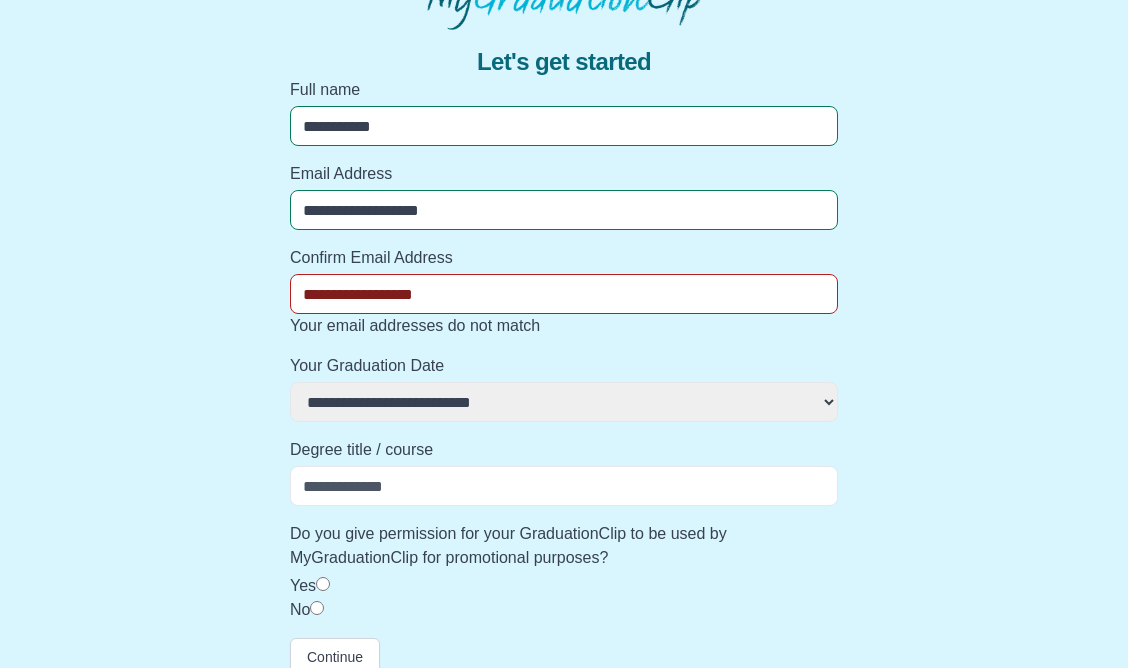 type on "**********" 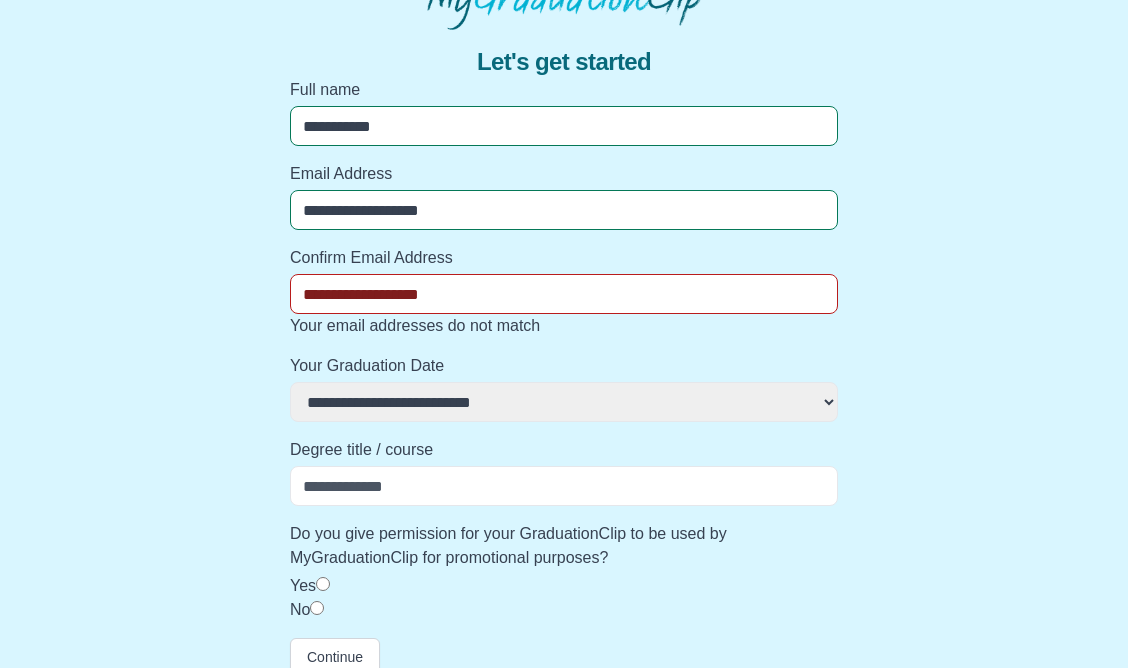 select 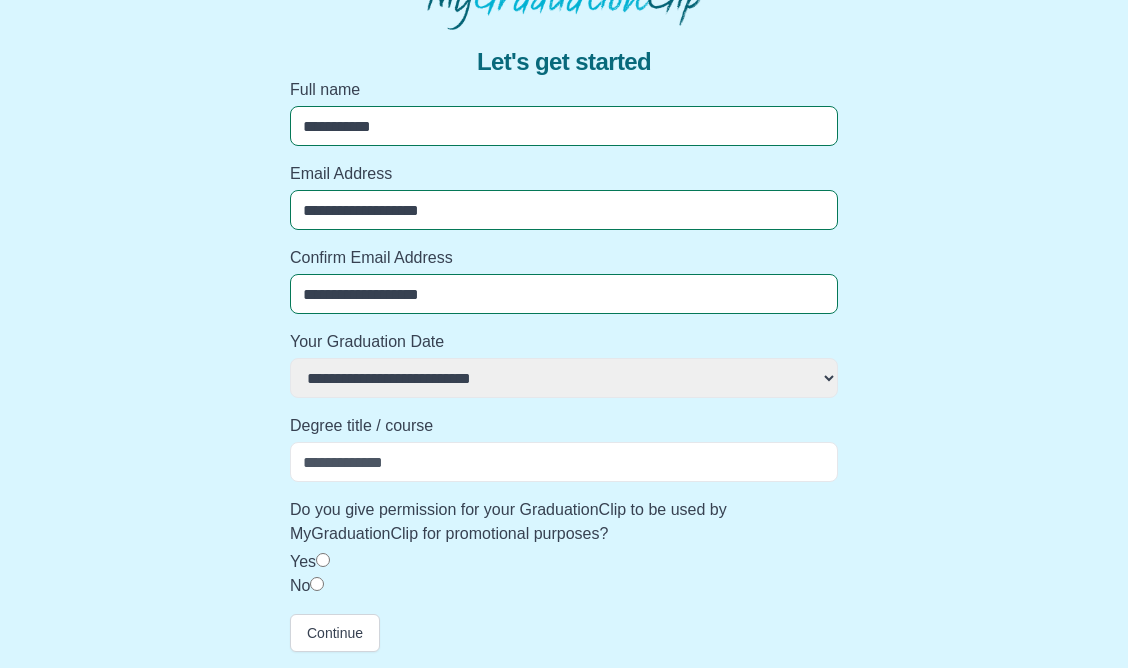 type on "**********" 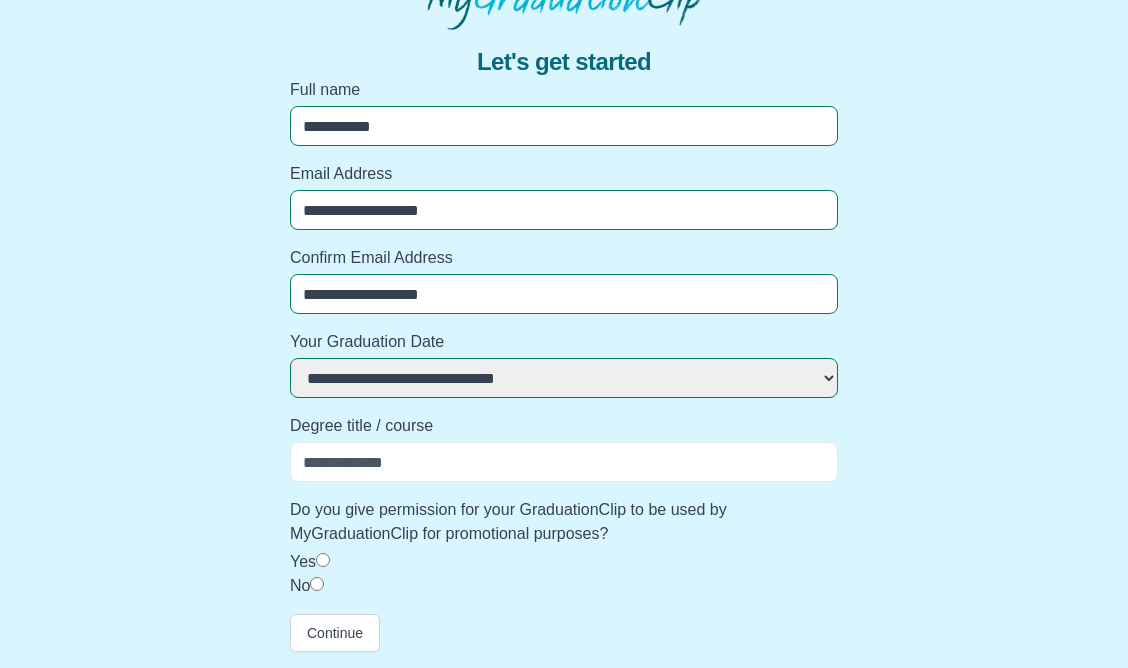 click on "**********" at bounding box center (564, 341) 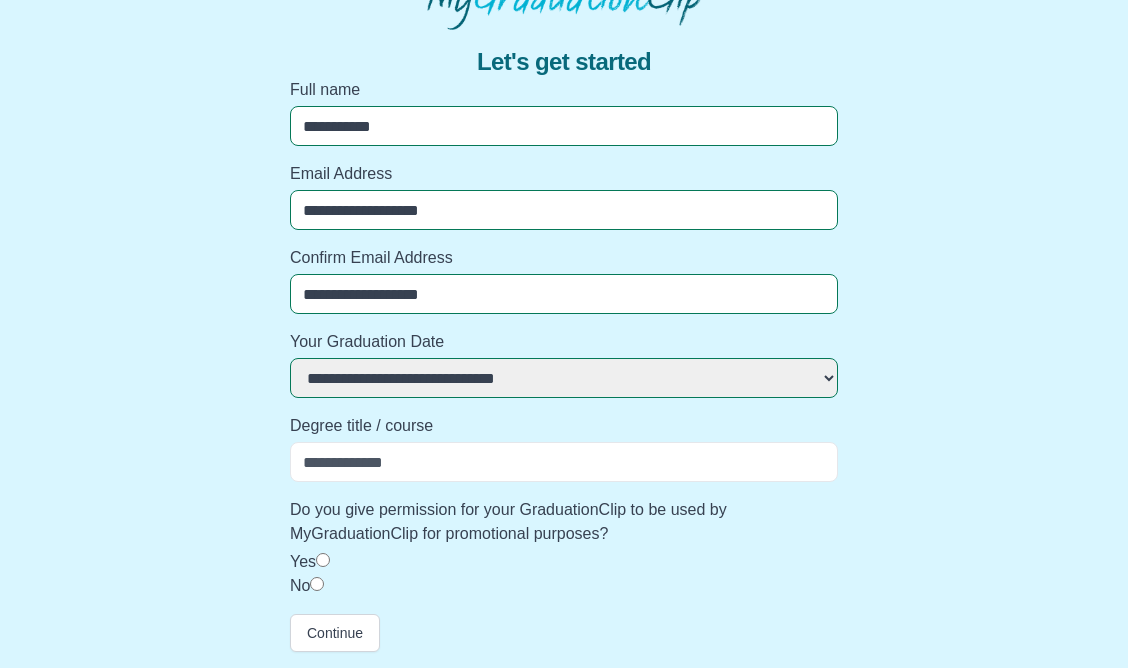 click on "Degree title / course" at bounding box center [564, 462] 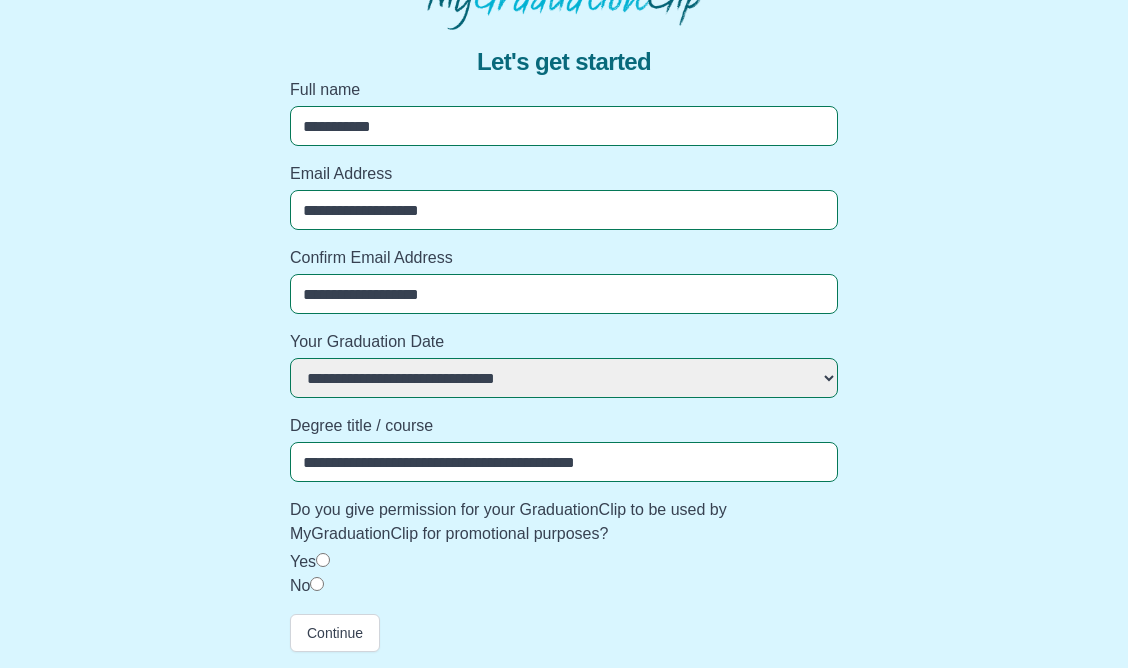 type on "**********" 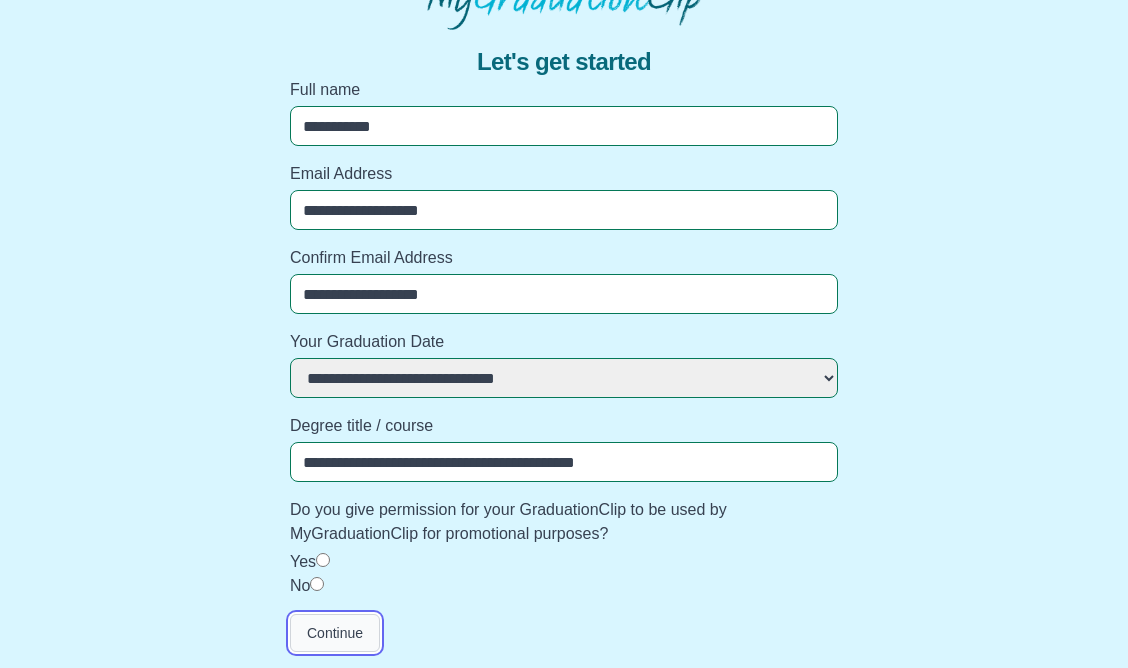 click on "Continue" at bounding box center [335, 633] 